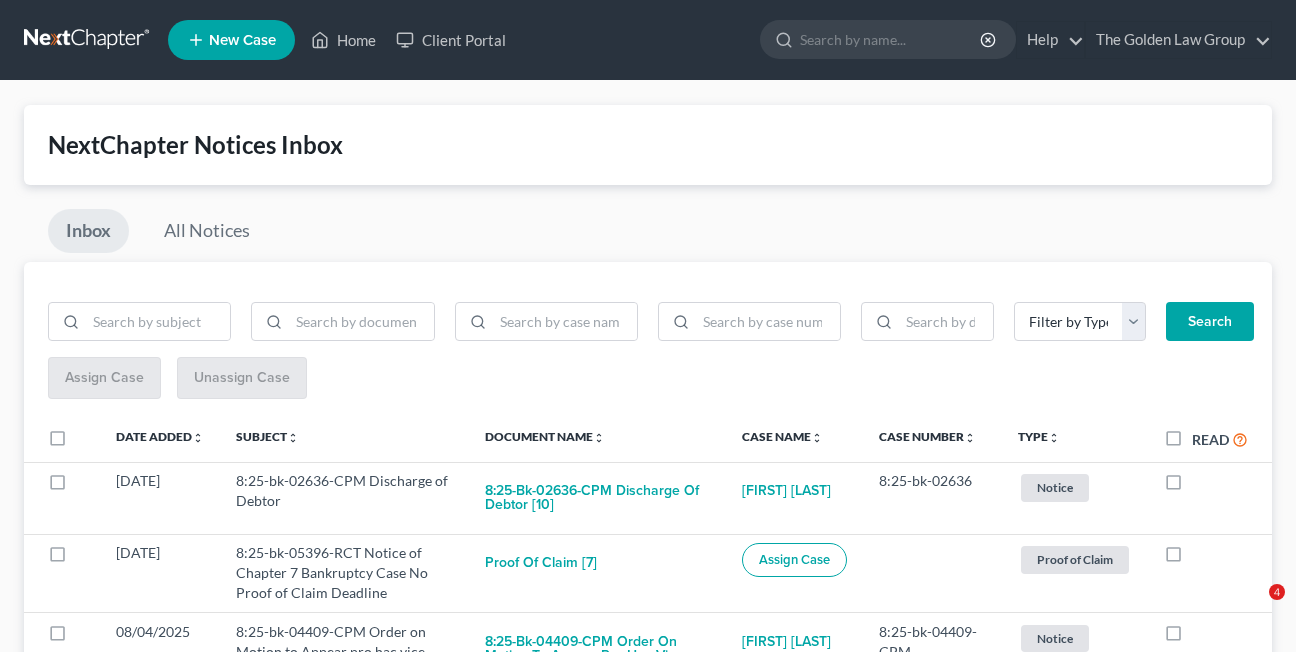scroll, scrollTop: 232, scrollLeft: 0, axis: vertical 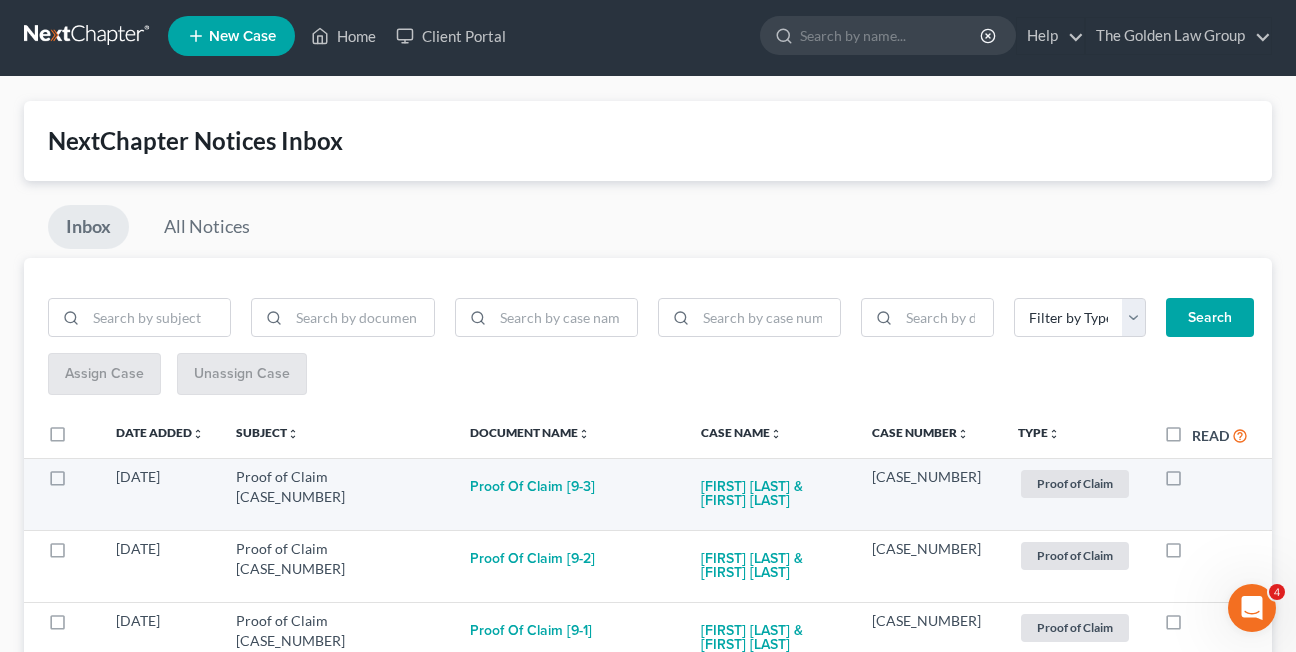 click at bounding box center (1192, 482) 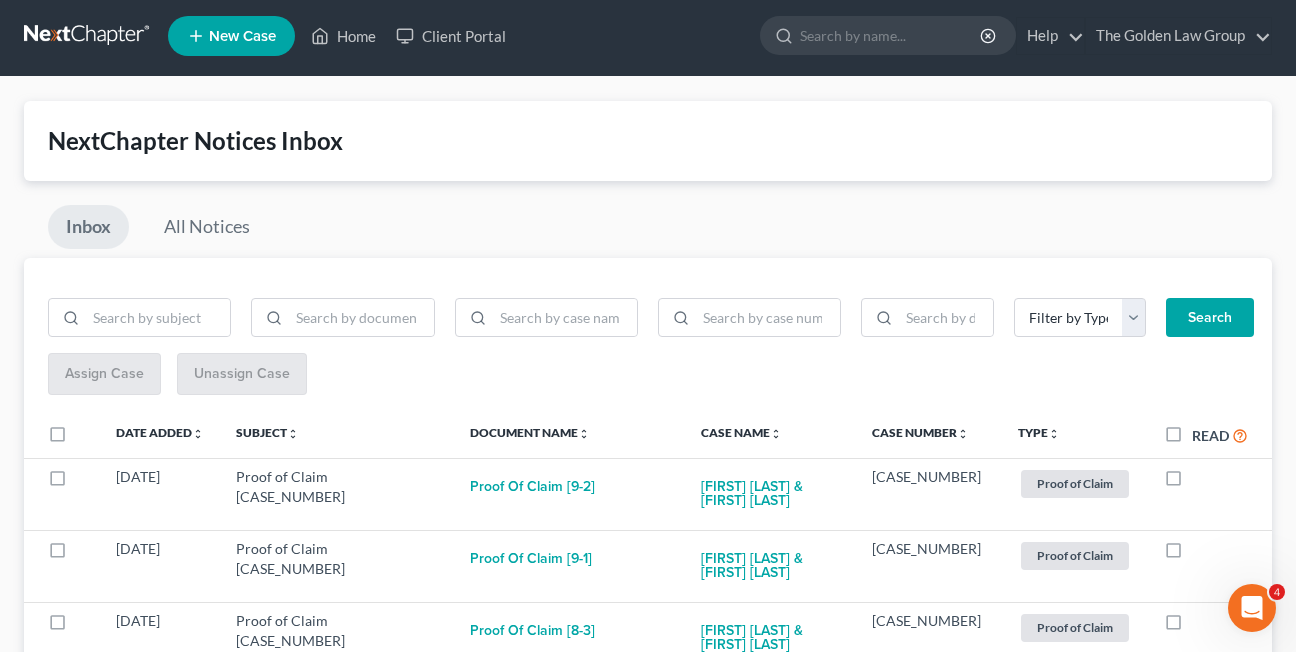 click at bounding box center (1192, 482) 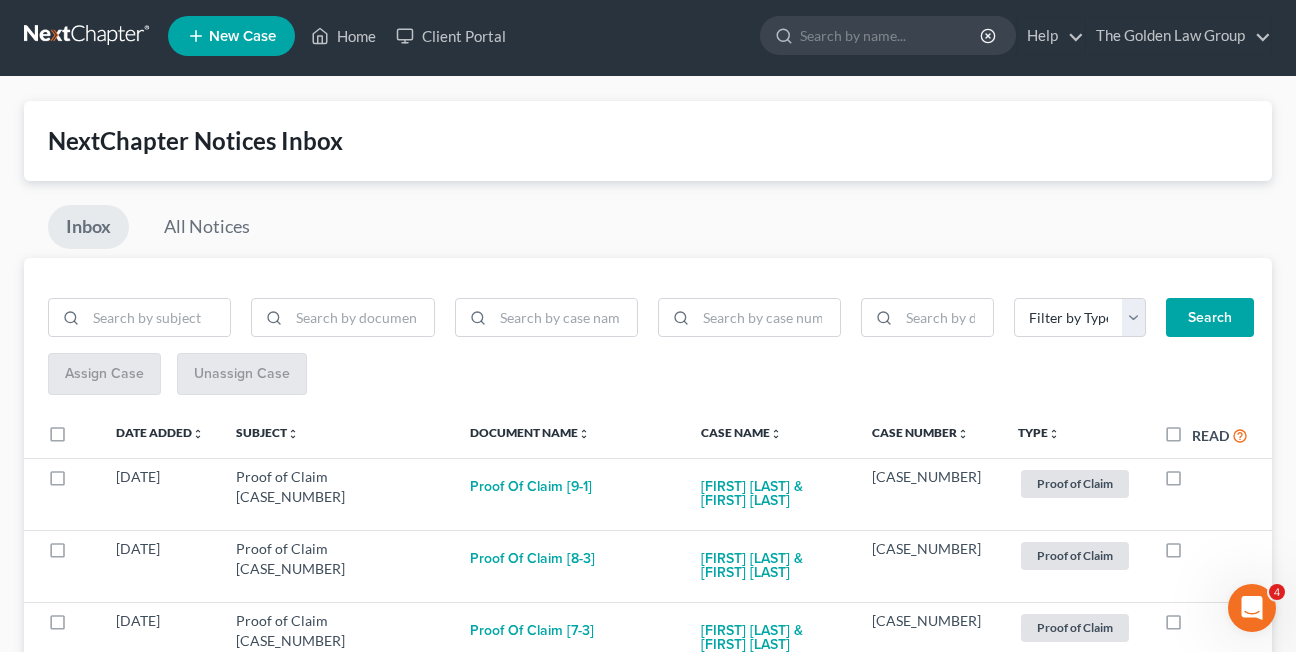 click at bounding box center (1192, 482) 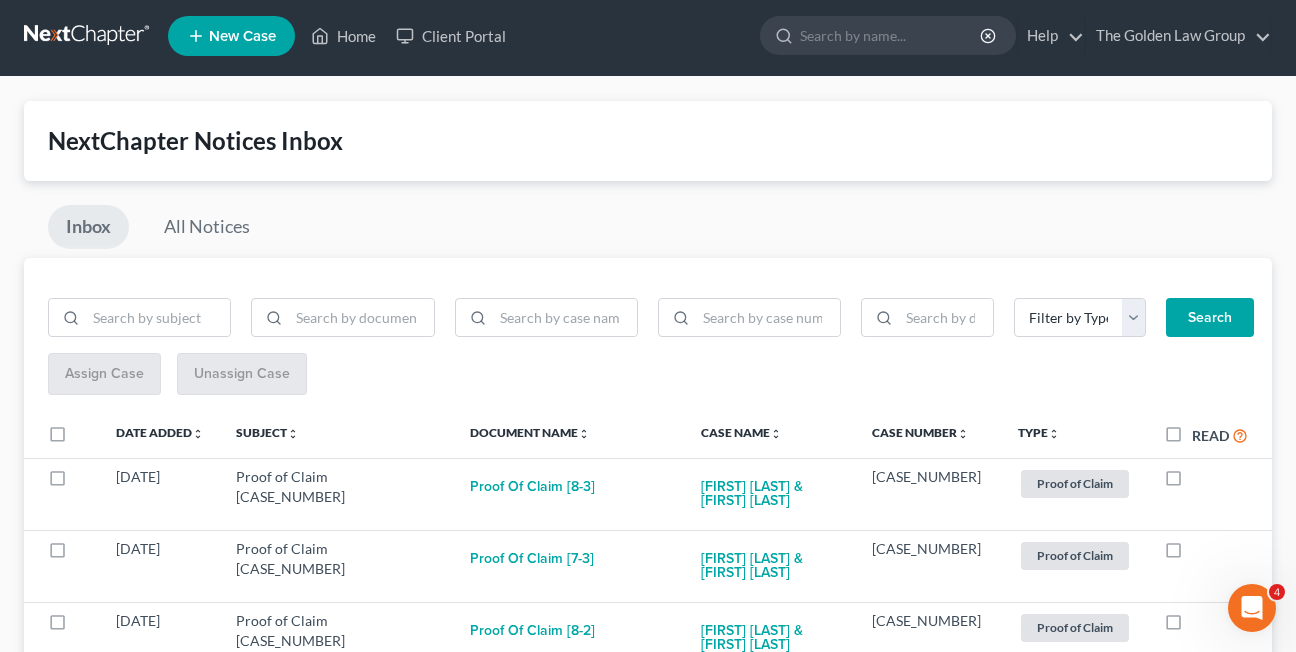 click at bounding box center [1192, 482] 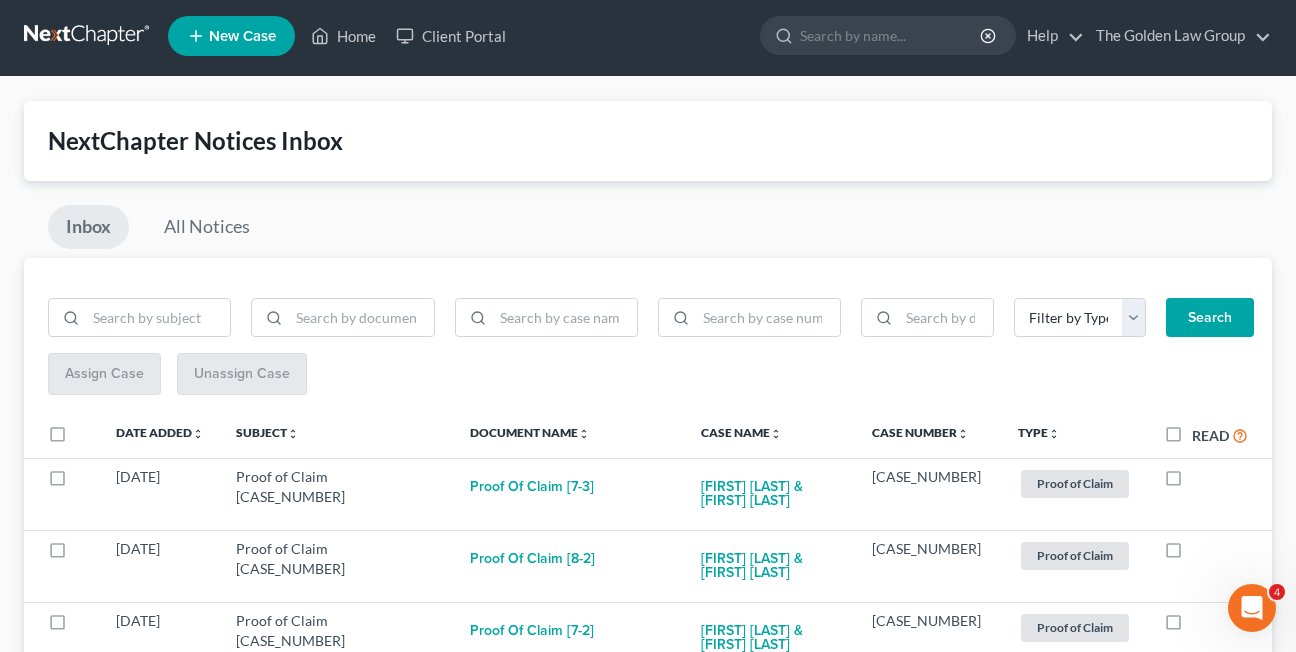 click at bounding box center (1192, 482) 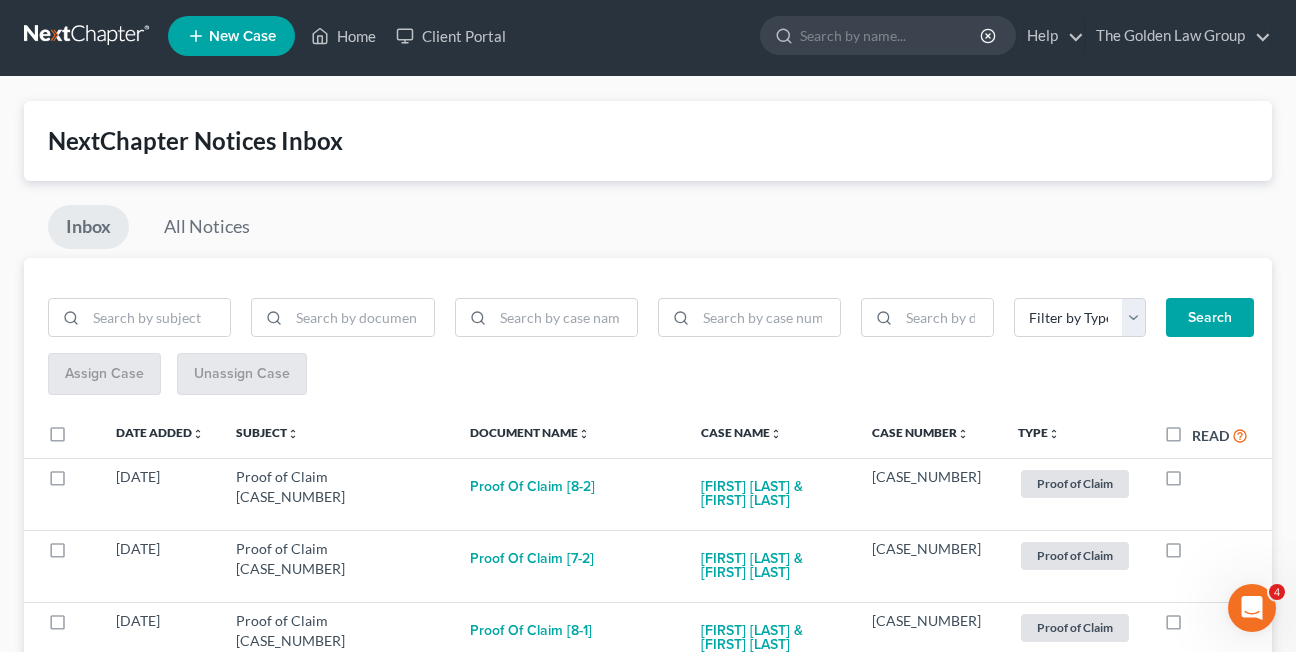 click at bounding box center (1192, 482) 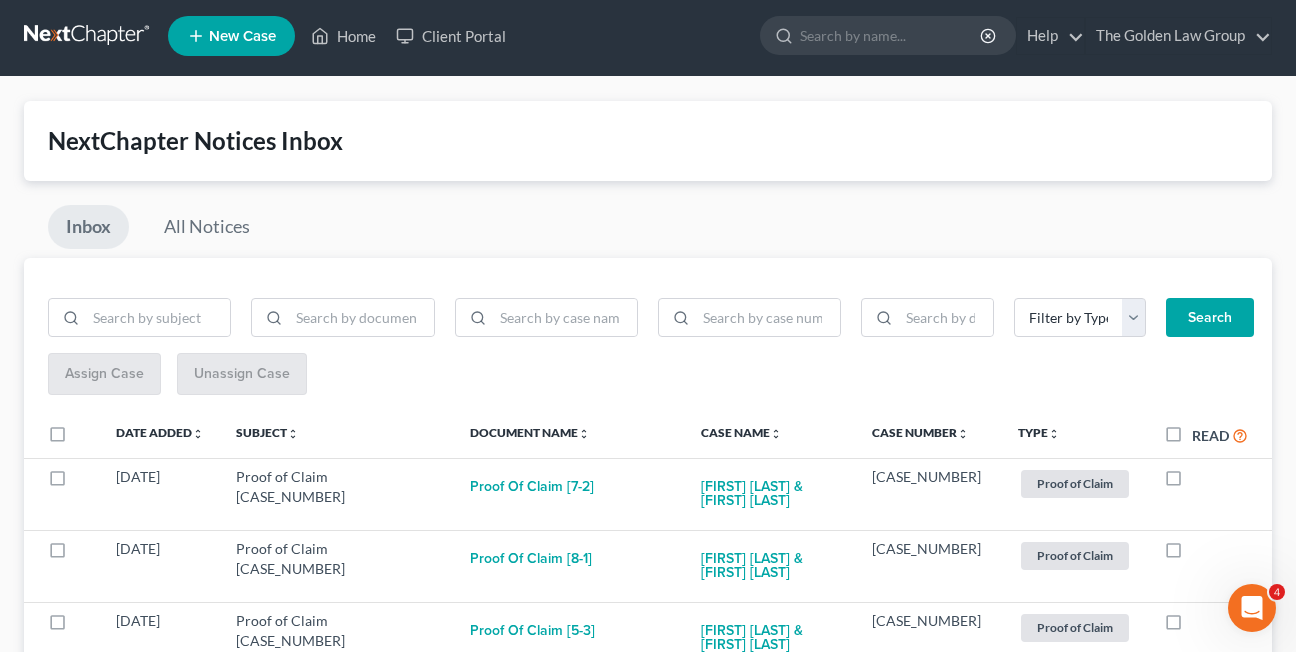 click at bounding box center [1192, 482] 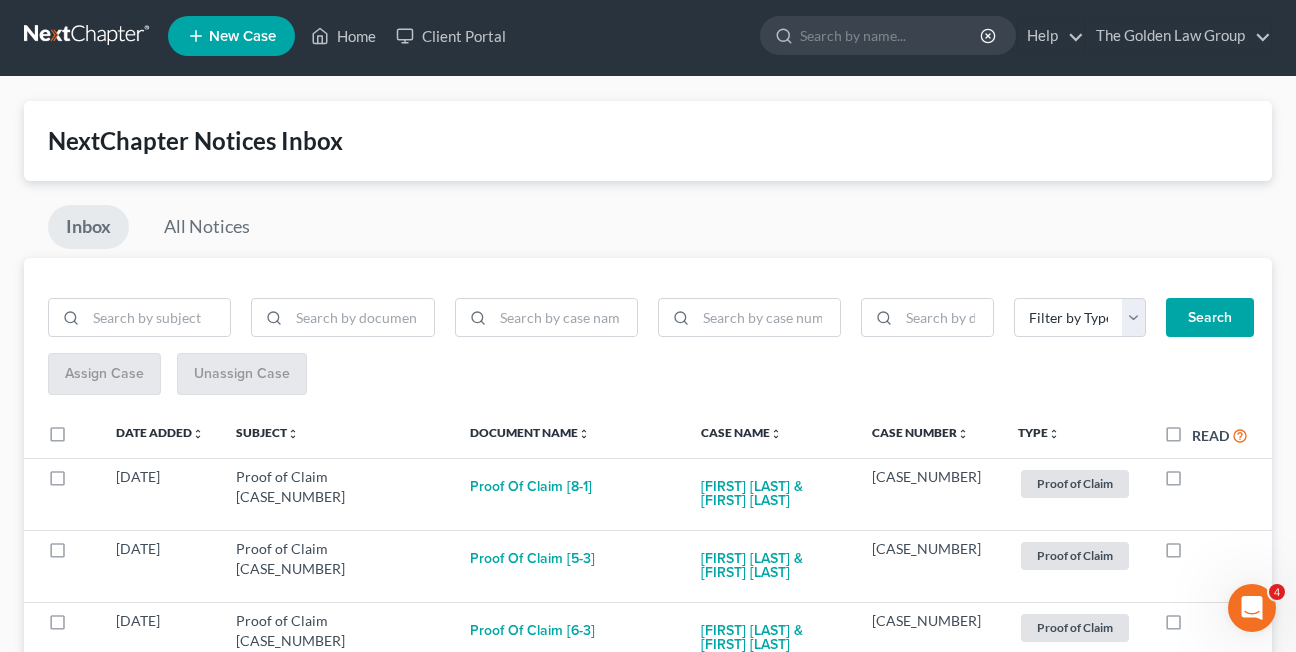 click at bounding box center (1192, 482) 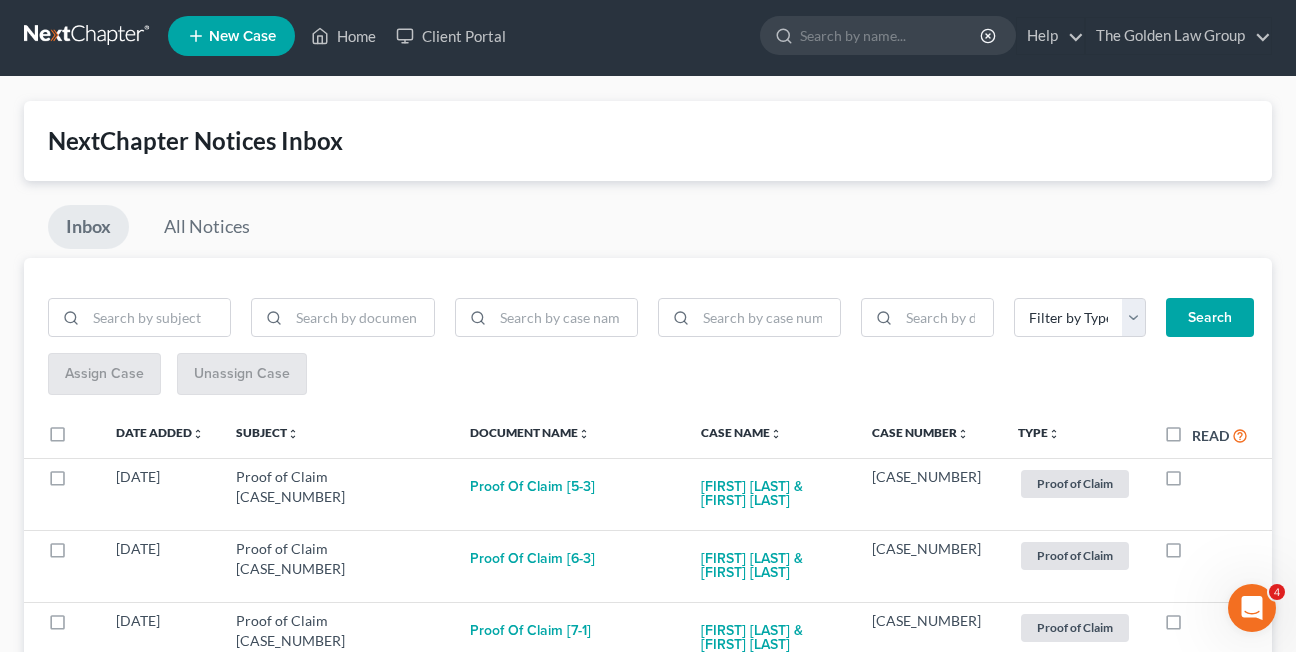 click at bounding box center [1192, 482] 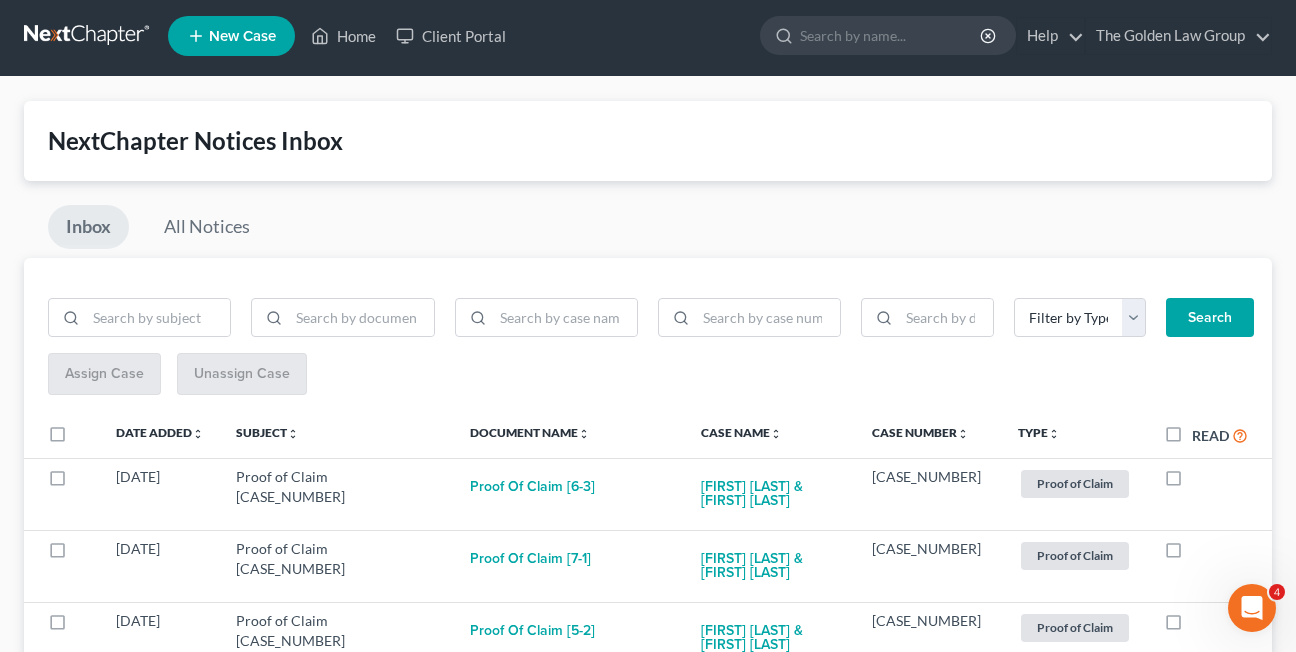 click at bounding box center (1192, 482) 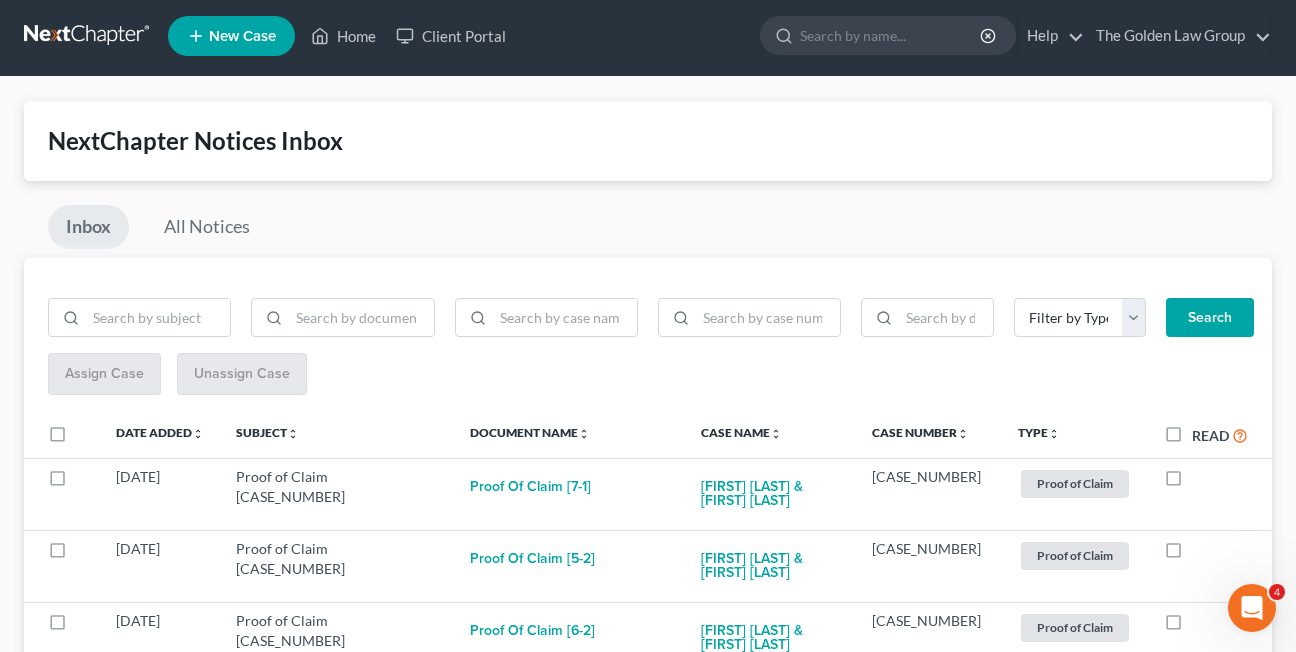 click at bounding box center [1192, 482] 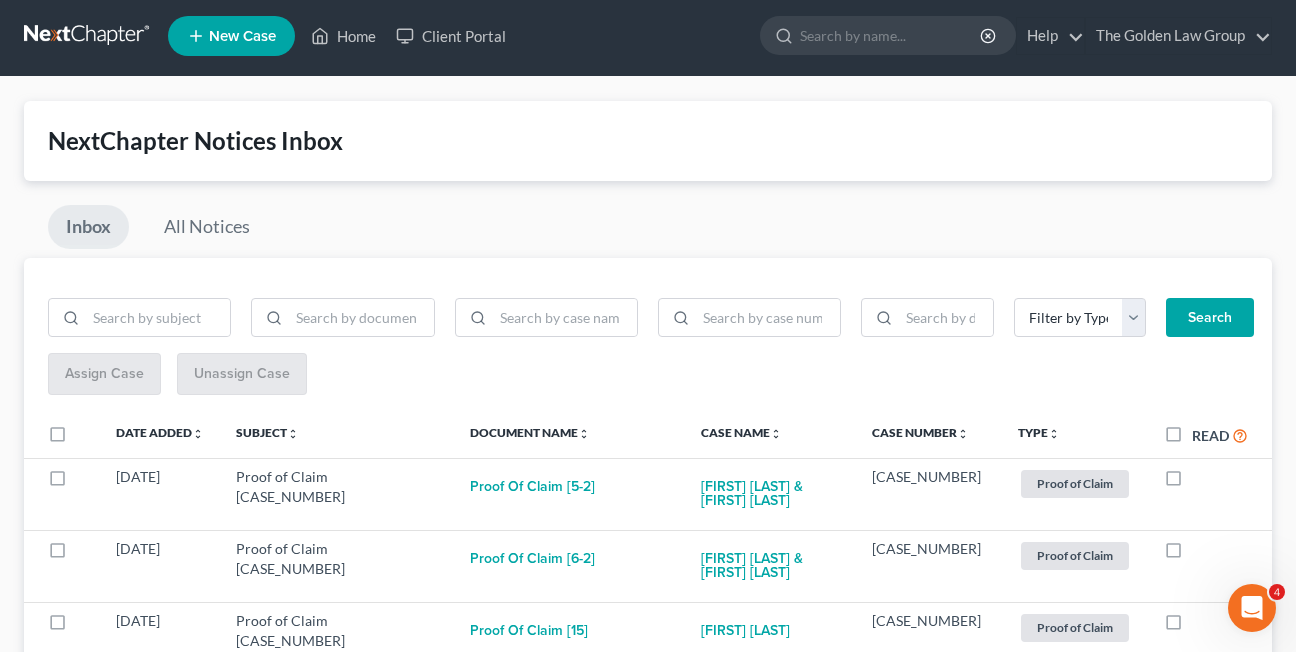 click at bounding box center [1192, 482] 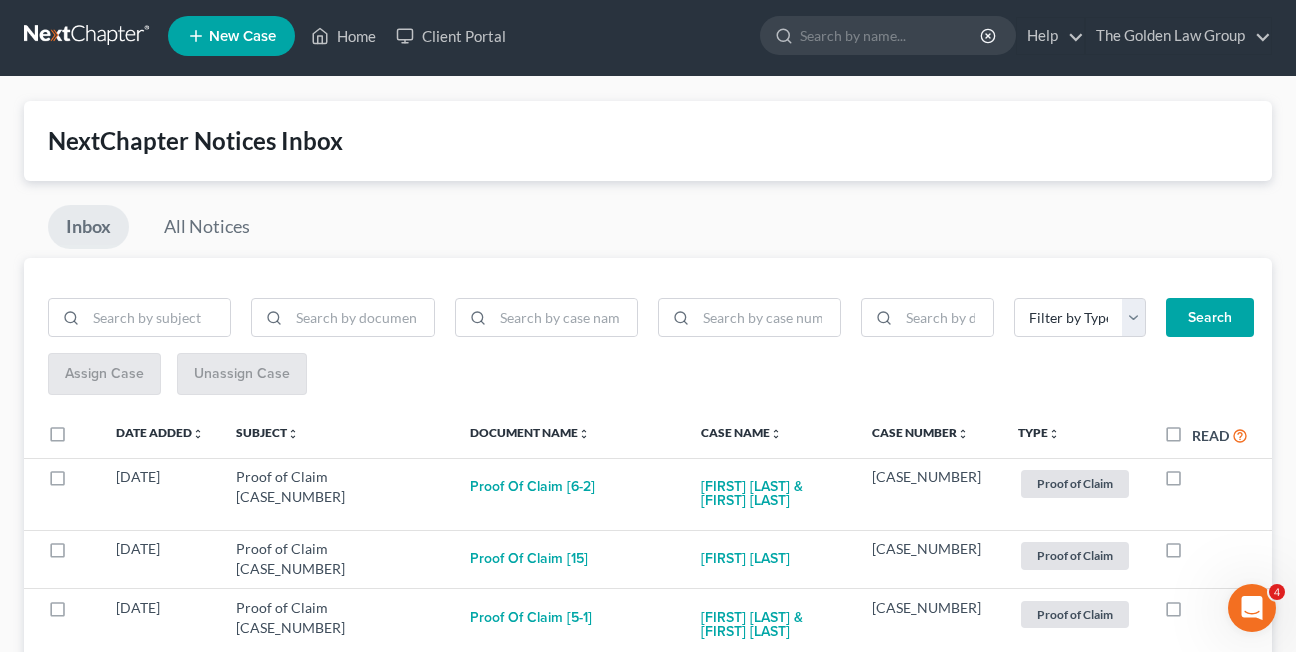 click at bounding box center (1192, 482) 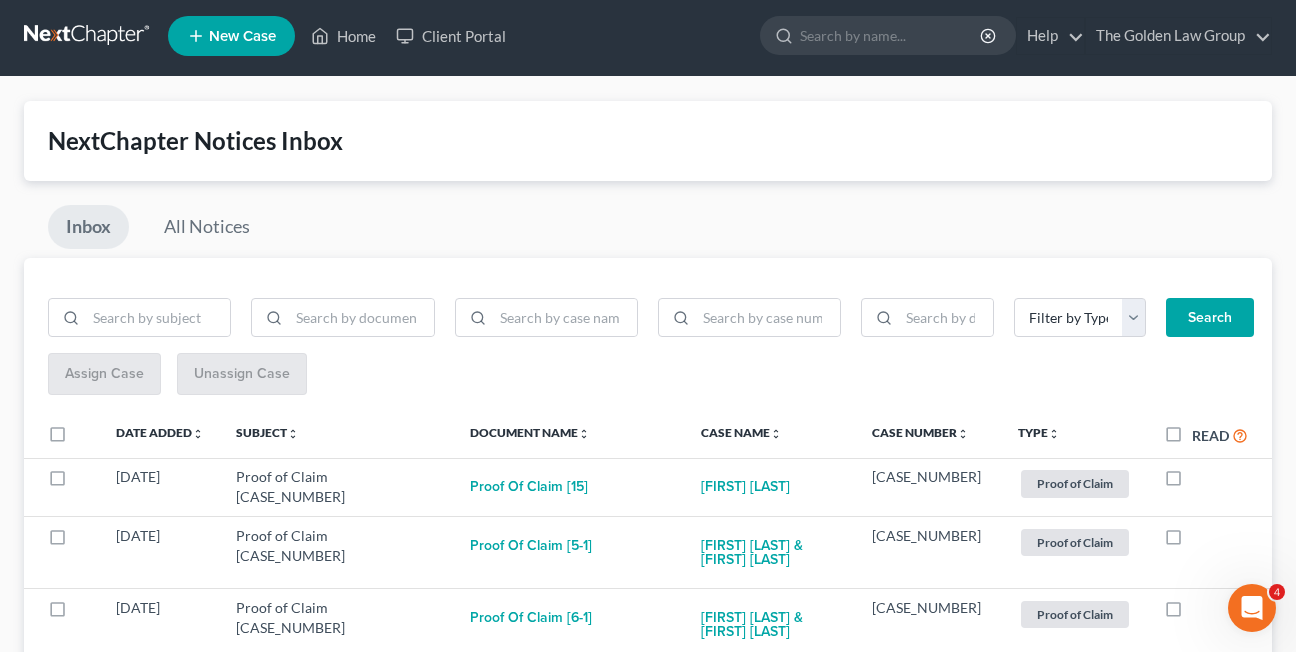 click at bounding box center (1192, 482) 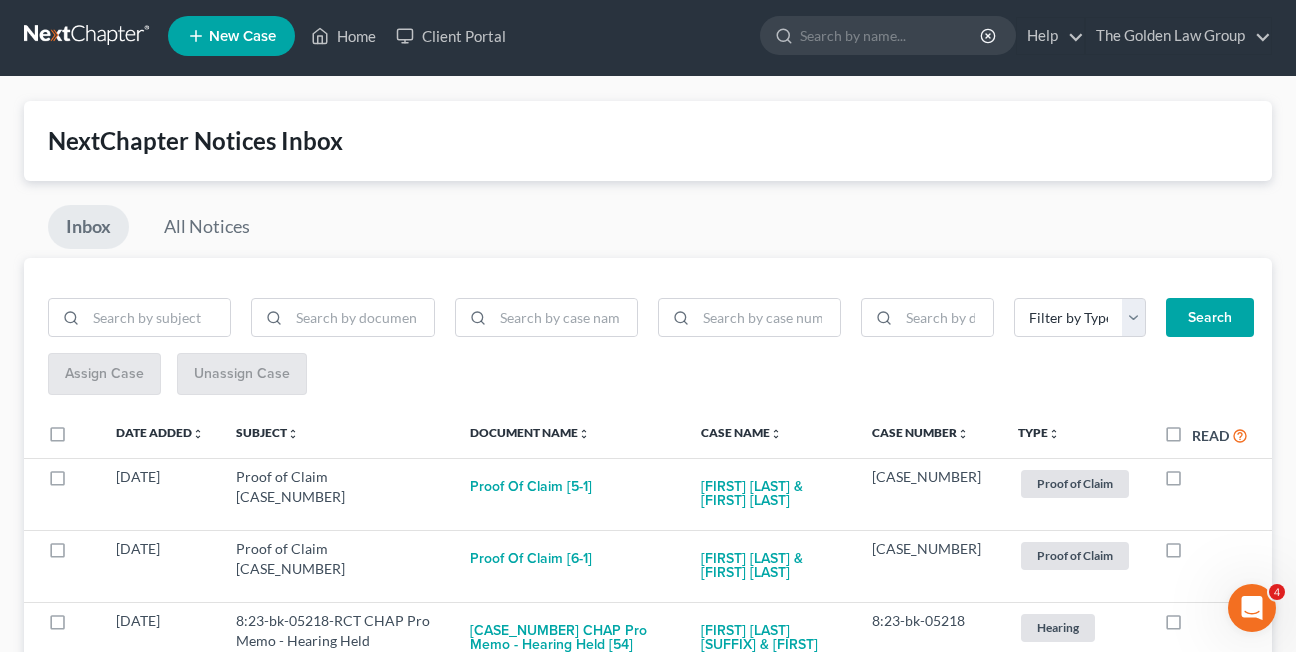 click at bounding box center [1192, 482] 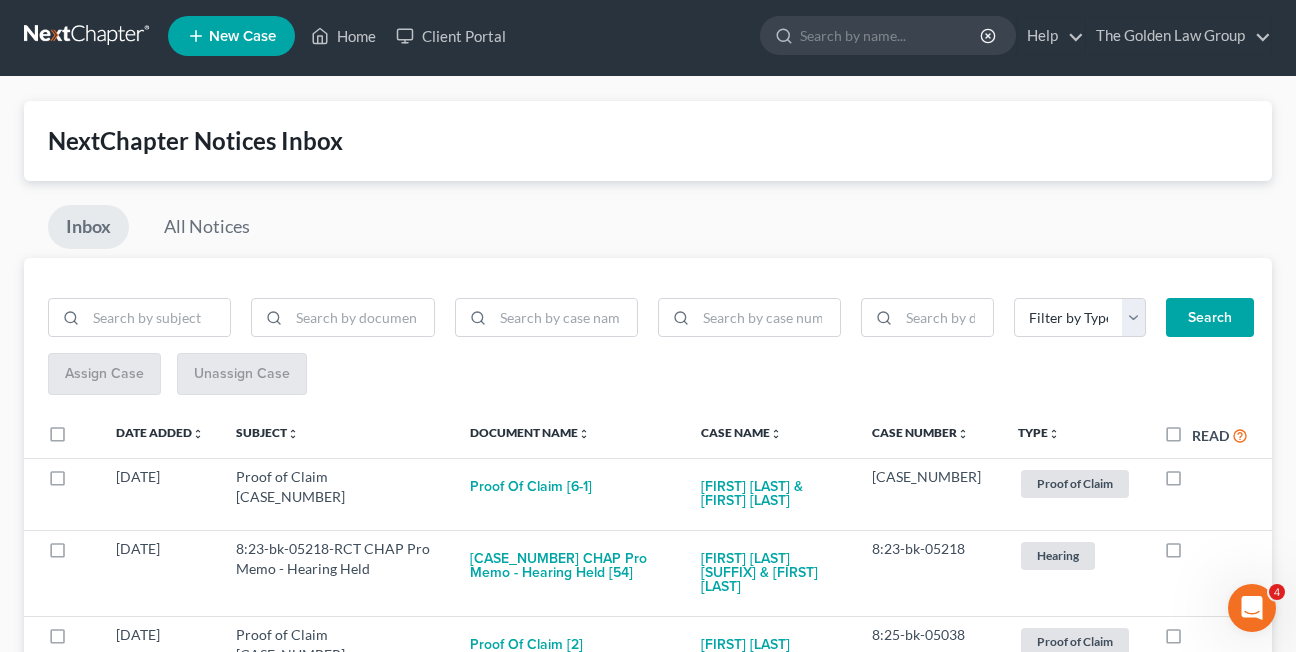 click at bounding box center (1192, 482) 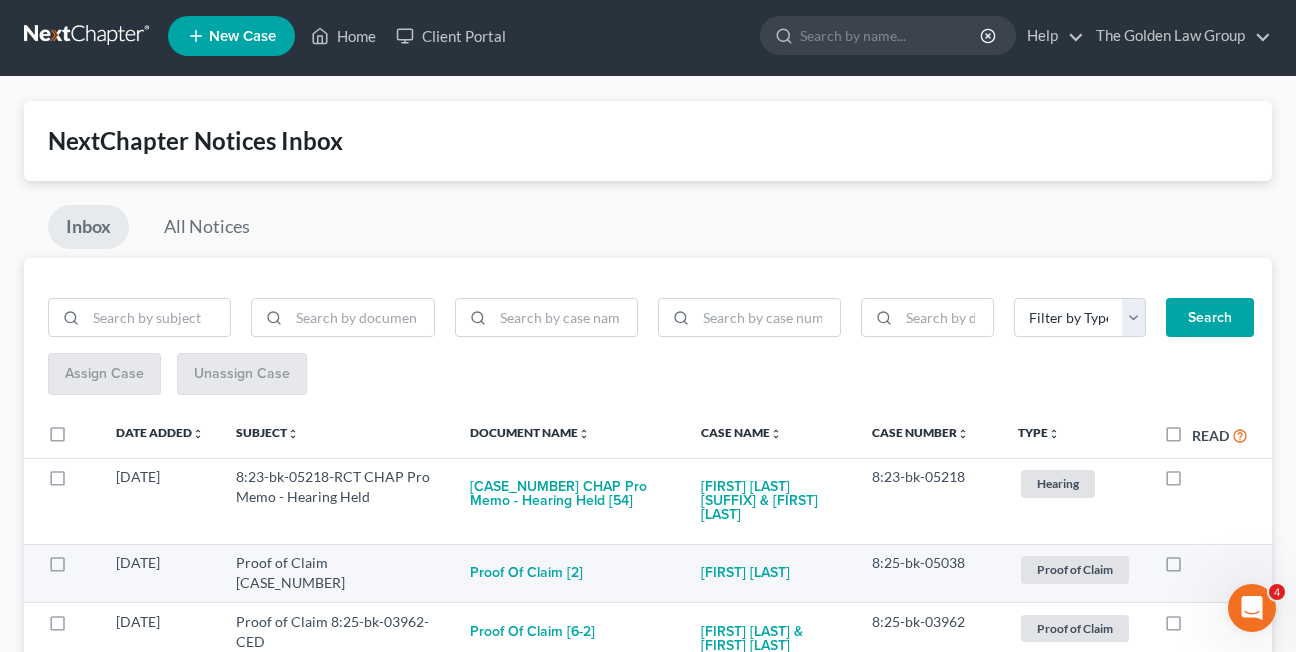 click at bounding box center [1192, 568] 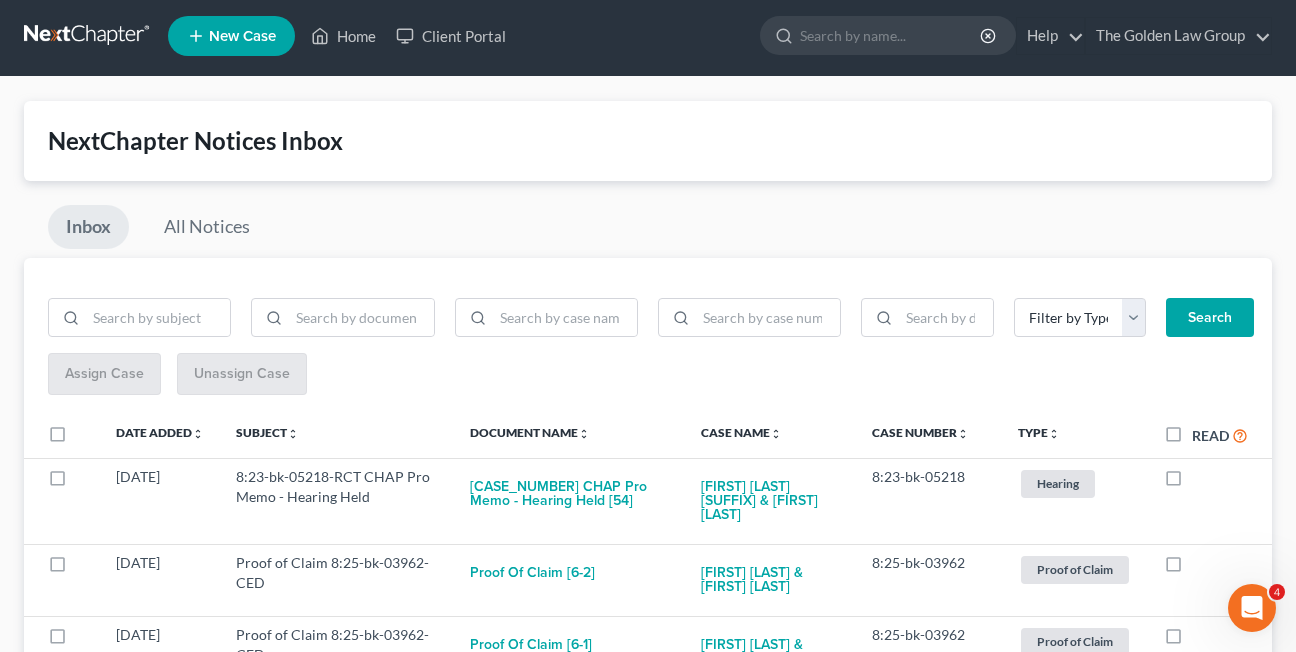 click at bounding box center [1192, 568] 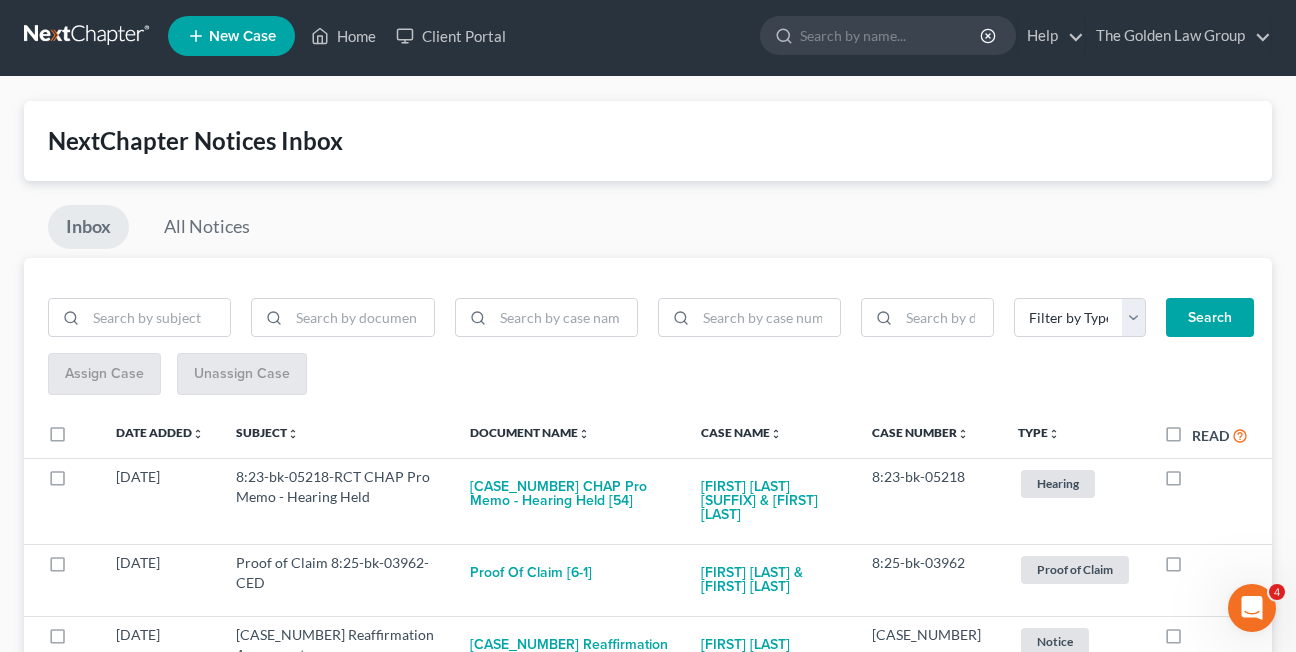 click at bounding box center [1192, 568] 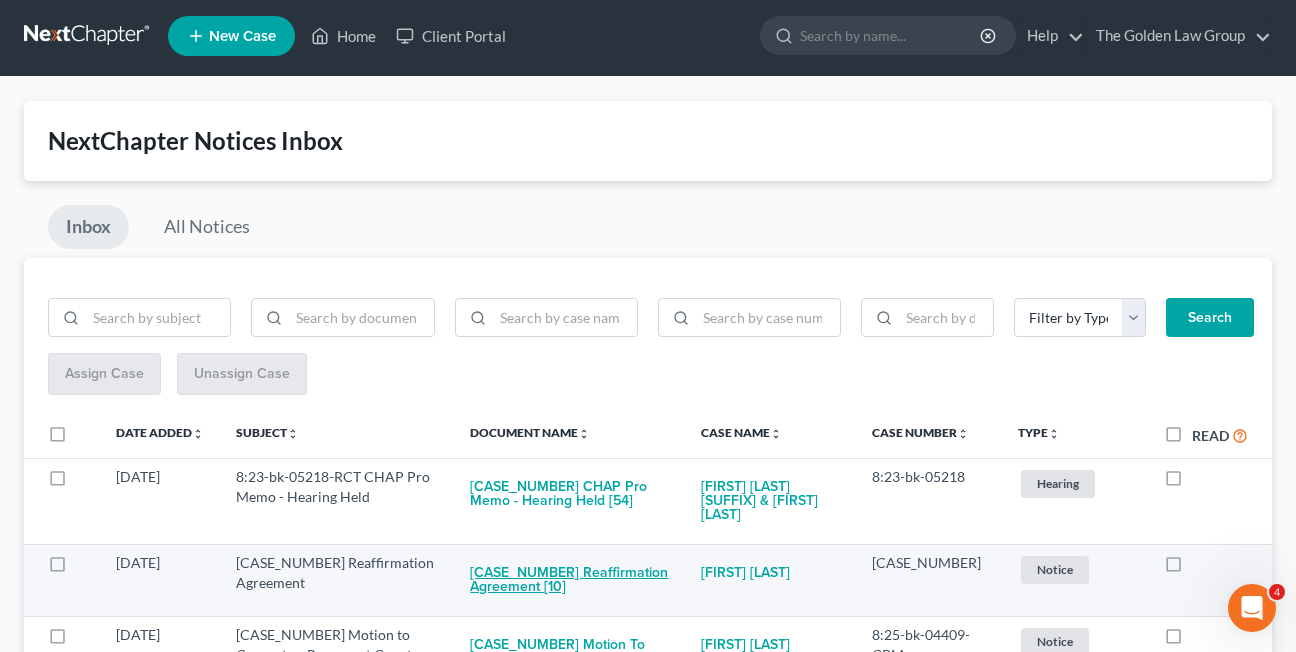 click on "6:25-bk-03866-GER Reaffirmation Agreement [10]" at bounding box center (569, 580) 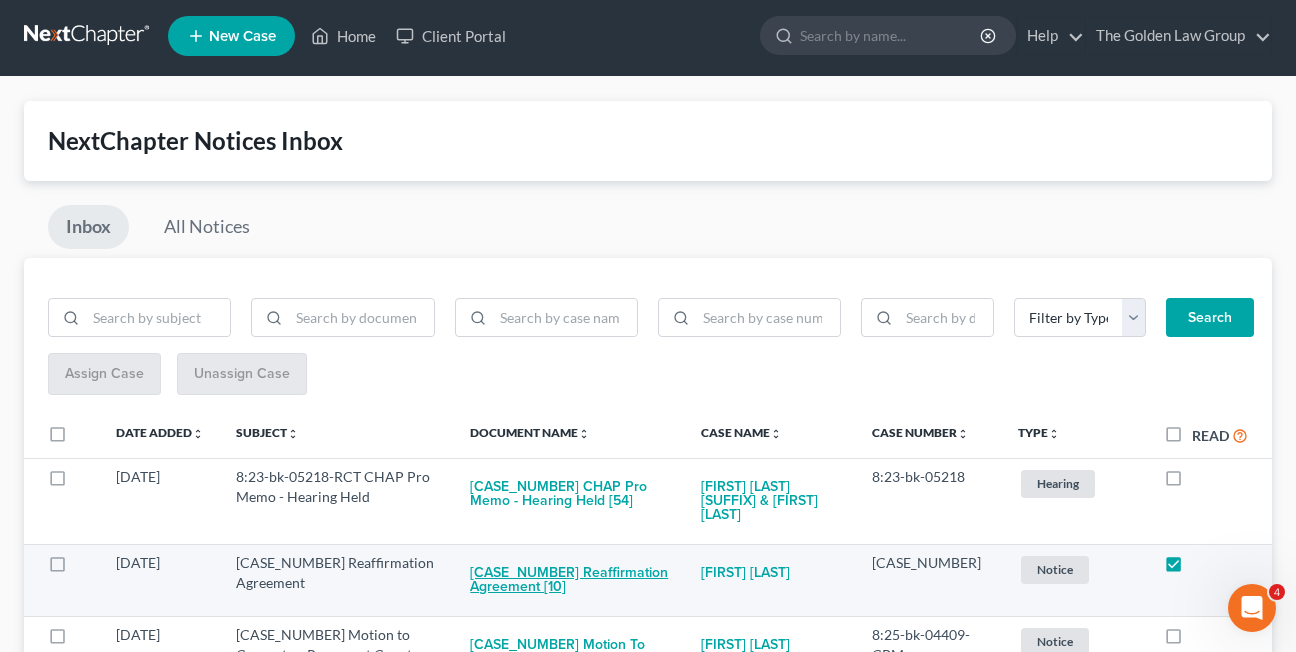 checkbox on "true" 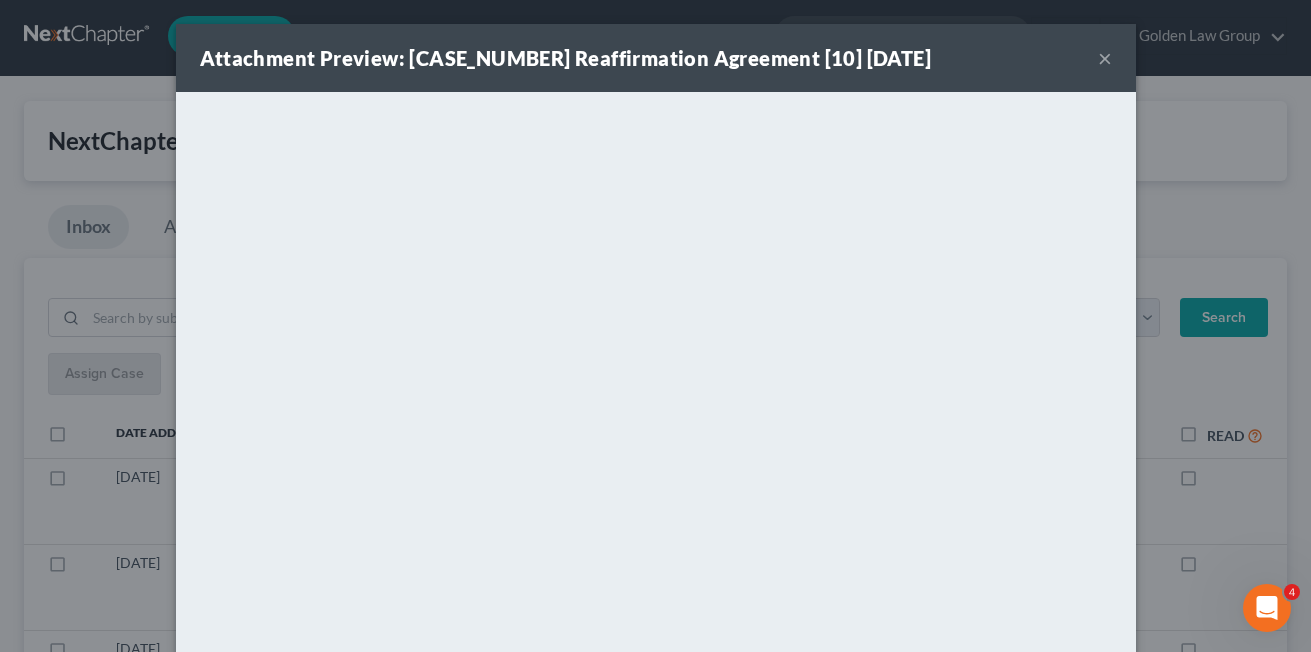 click on "×" at bounding box center [1105, 58] 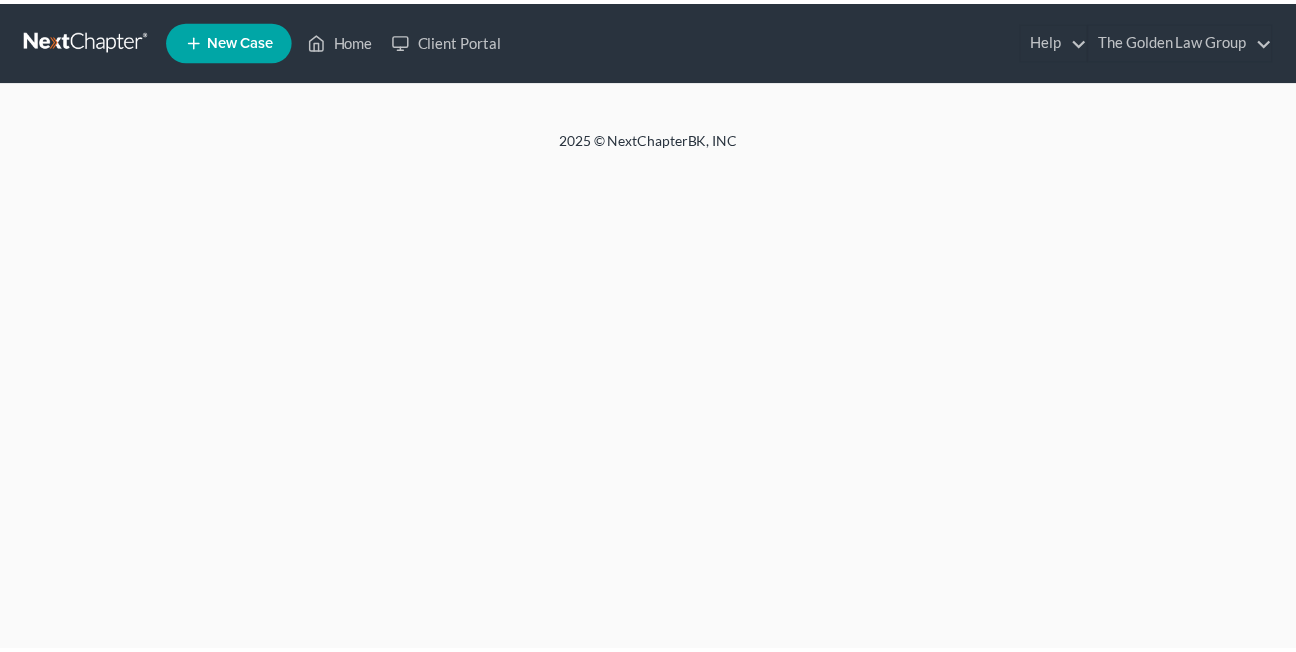scroll, scrollTop: 0, scrollLeft: 0, axis: both 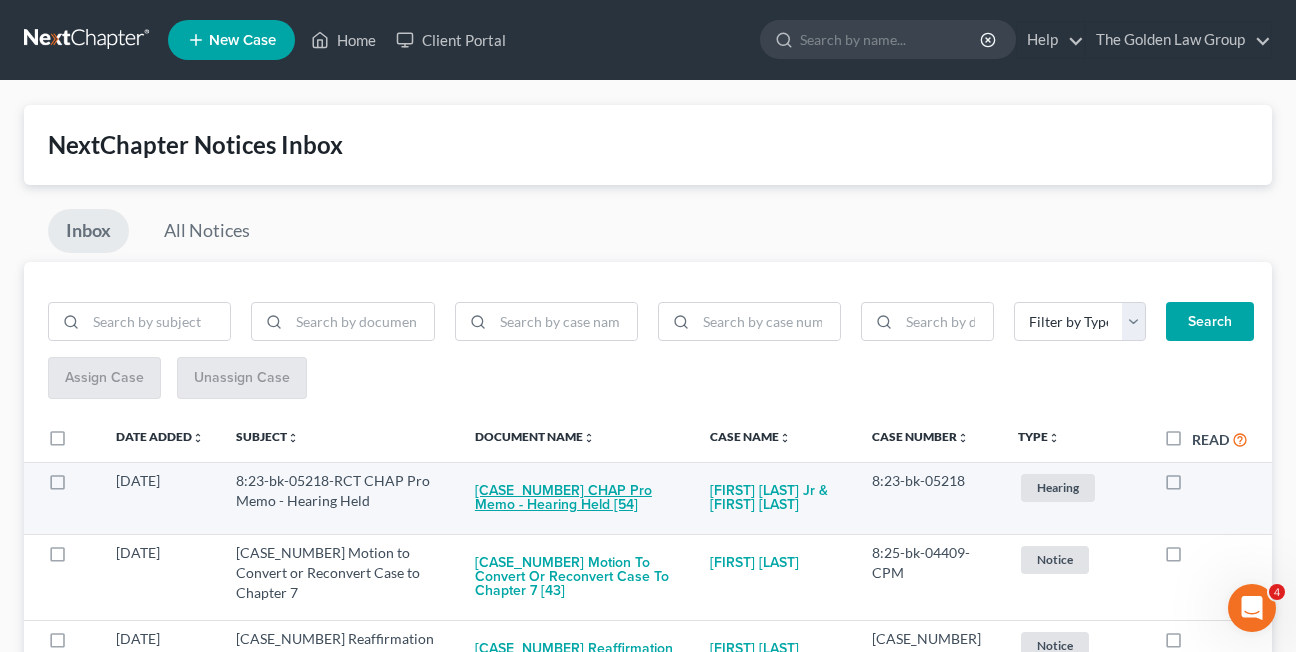 click on "[CASE_NUMBER] CHAP Pro Memo - Hearing Held [54]" at bounding box center [576, 498] 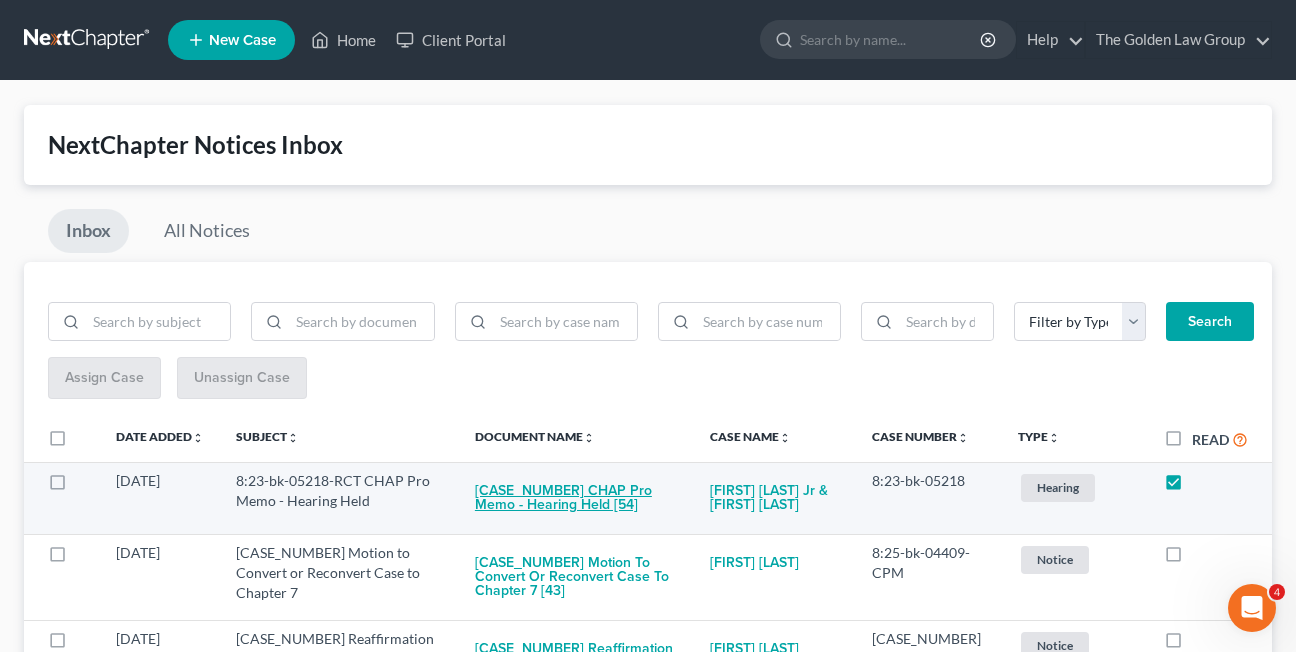 checkbox on "true" 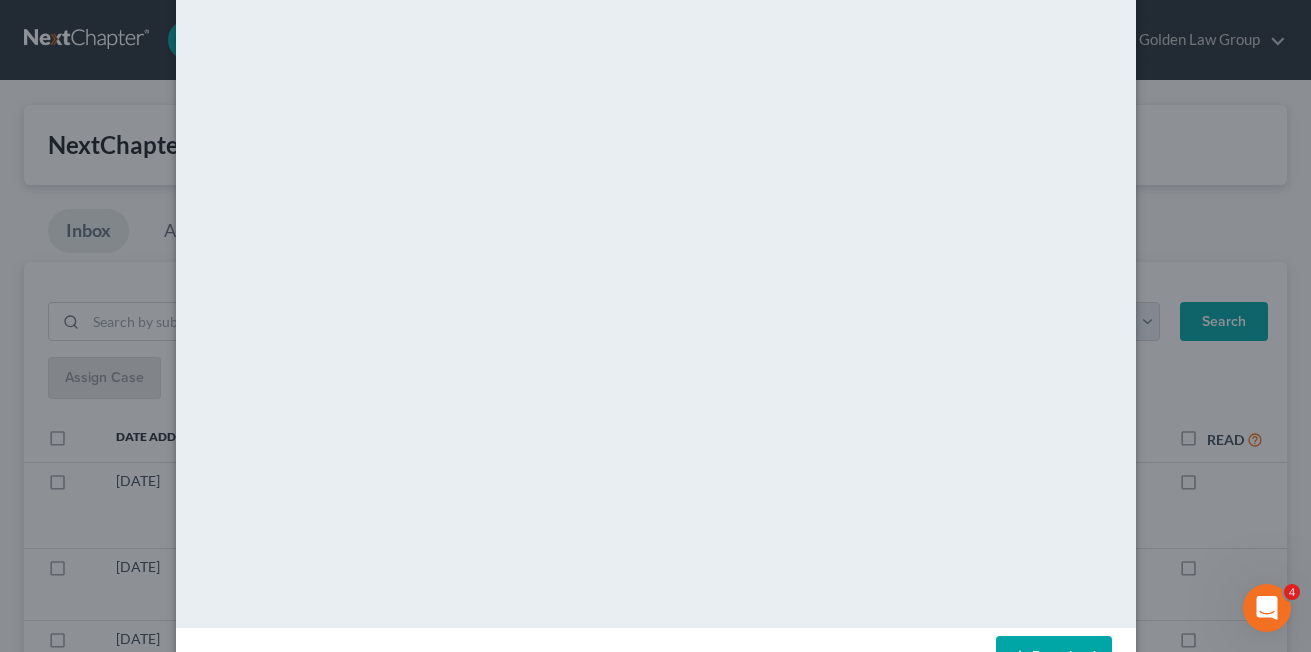 scroll, scrollTop: 120, scrollLeft: 0, axis: vertical 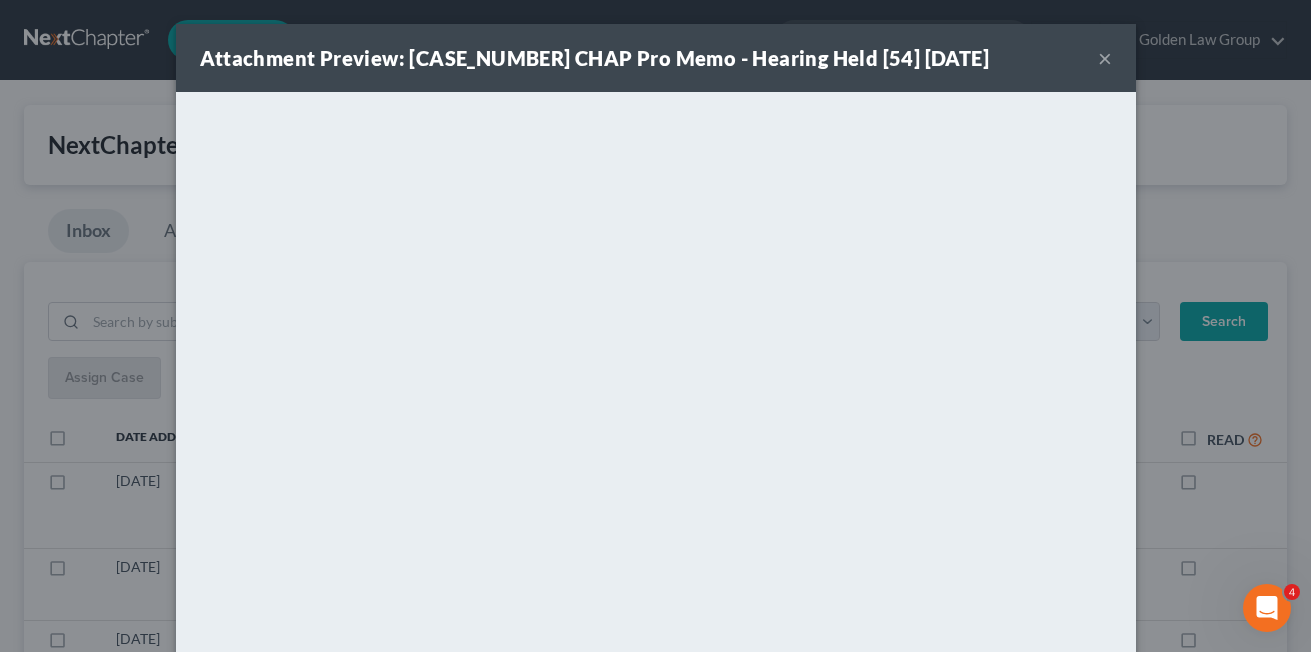 click on "×" at bounding box center (1105, 58) 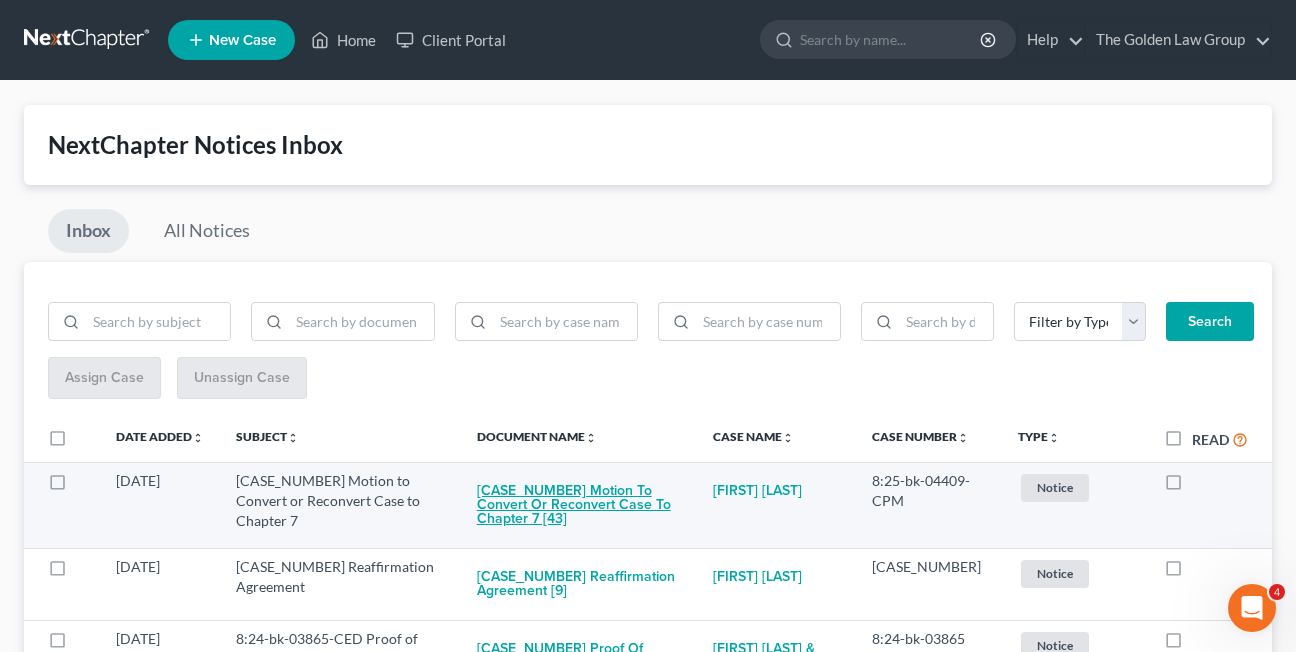 click on "[CASE_NUMBER] Motion to Convert or Reconvert Case to Chapter 7 [43]" at bounding box center [579, 505] 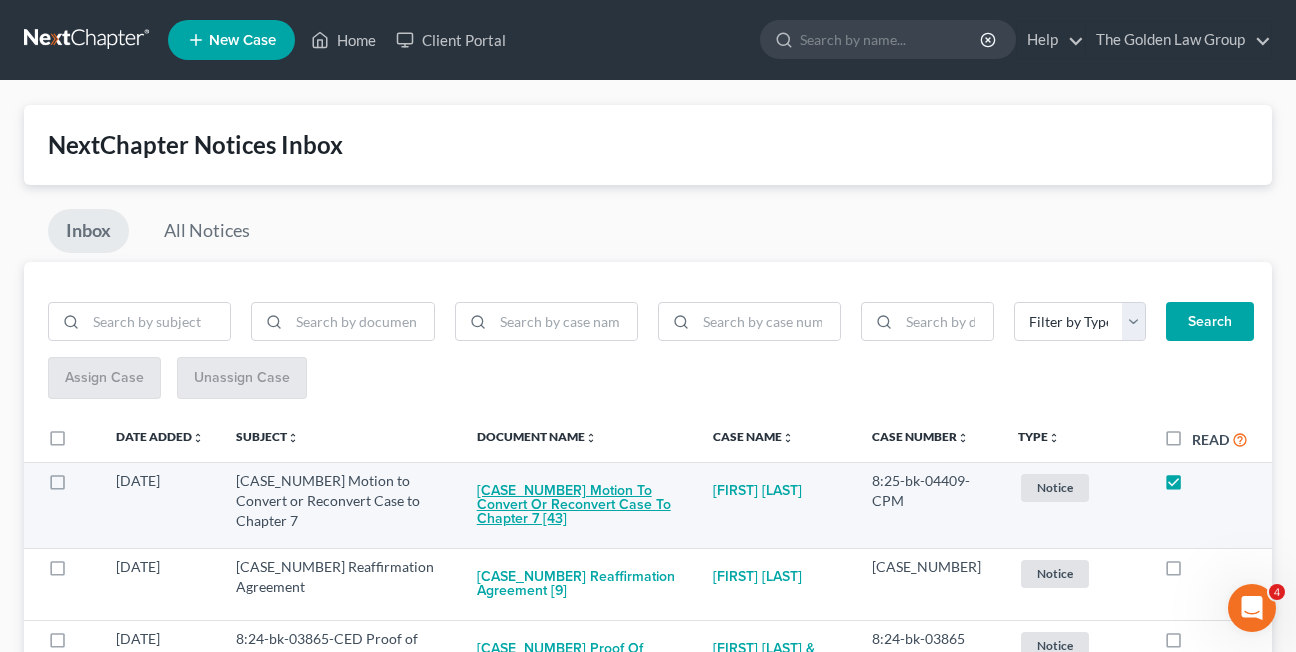 checkbox on "true" 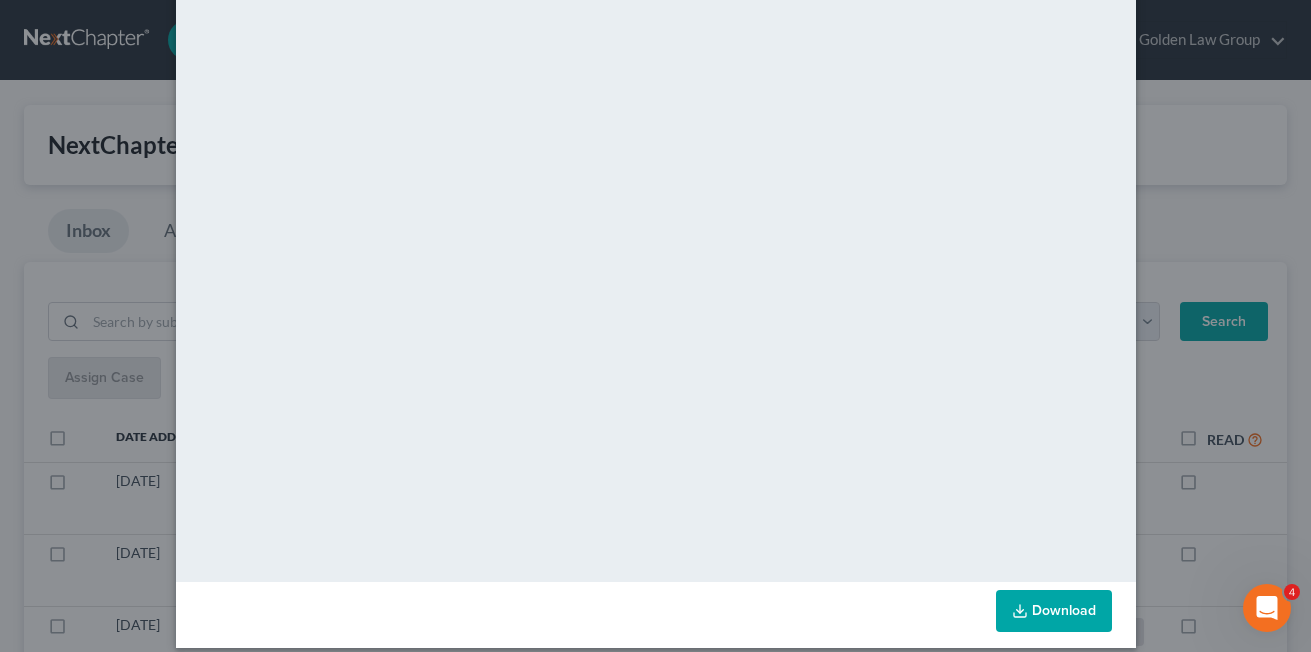 scroll, scrollTop: 200, scrollLeft: 0, axis: vertical 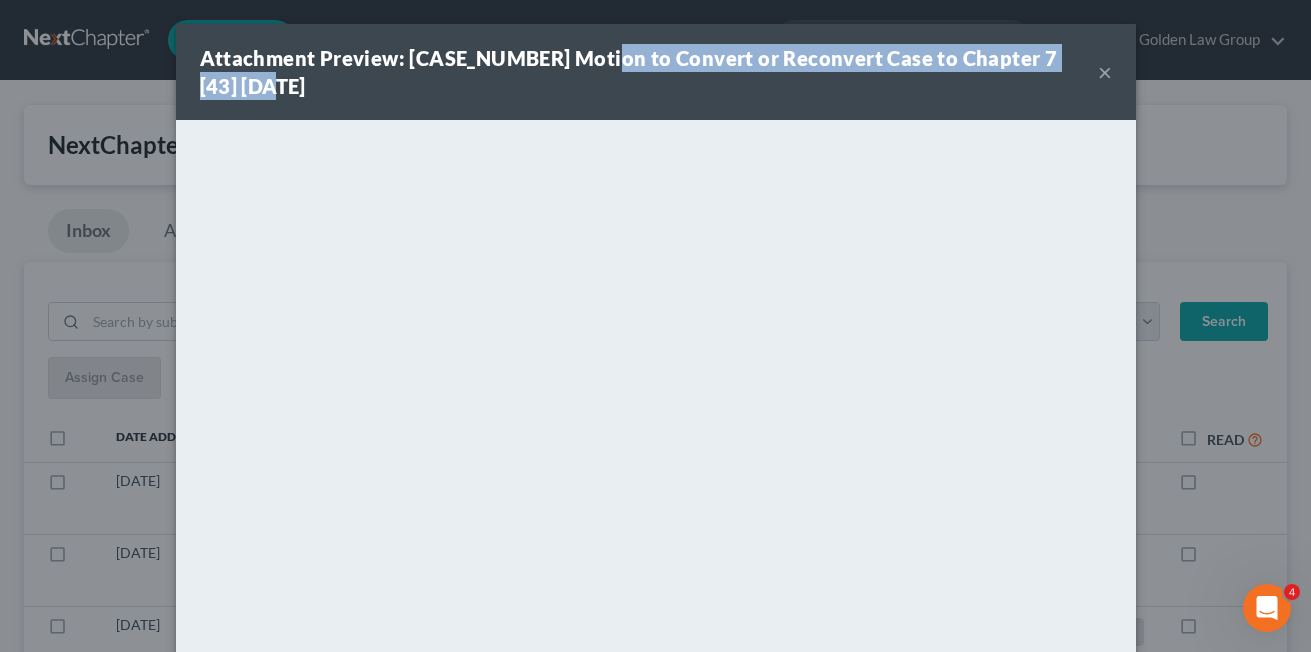 drag, startPoint x: 599, startPoint y: 52, endPoint x: 229, endPoint y: 86, distance: 371.55887 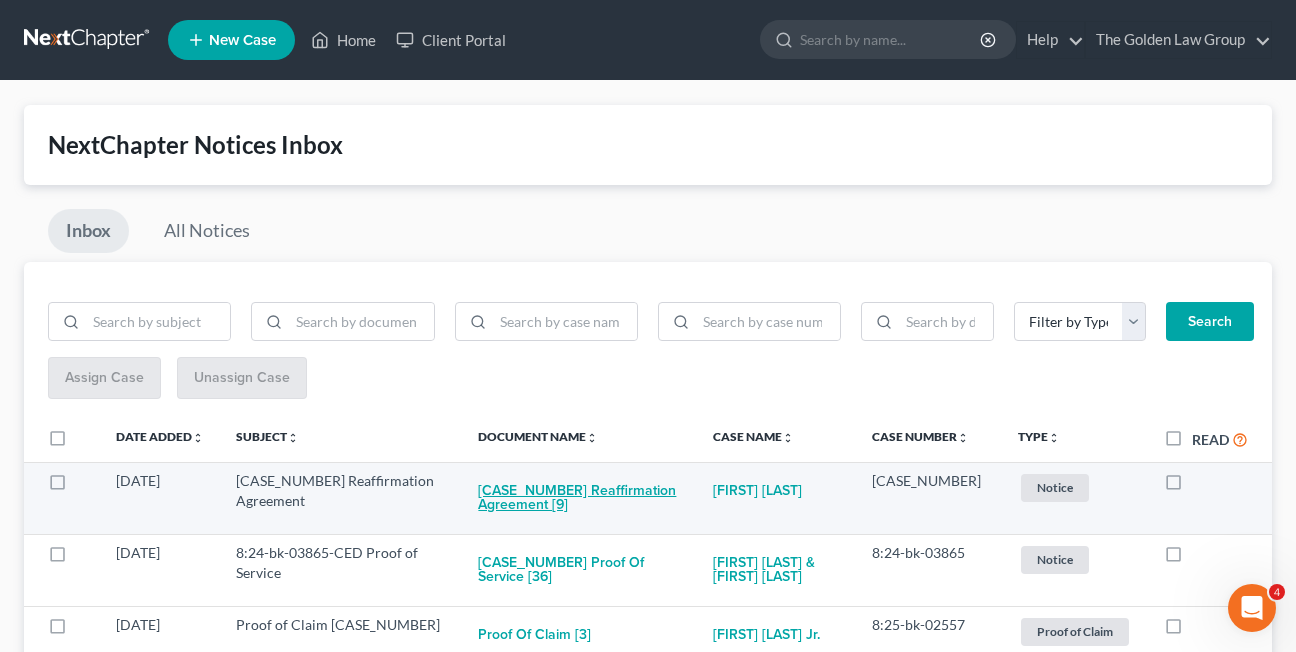 click on "[CASE_NUMBER] Reaffirmation Agreement [9]" at bounding box center [579, 498] 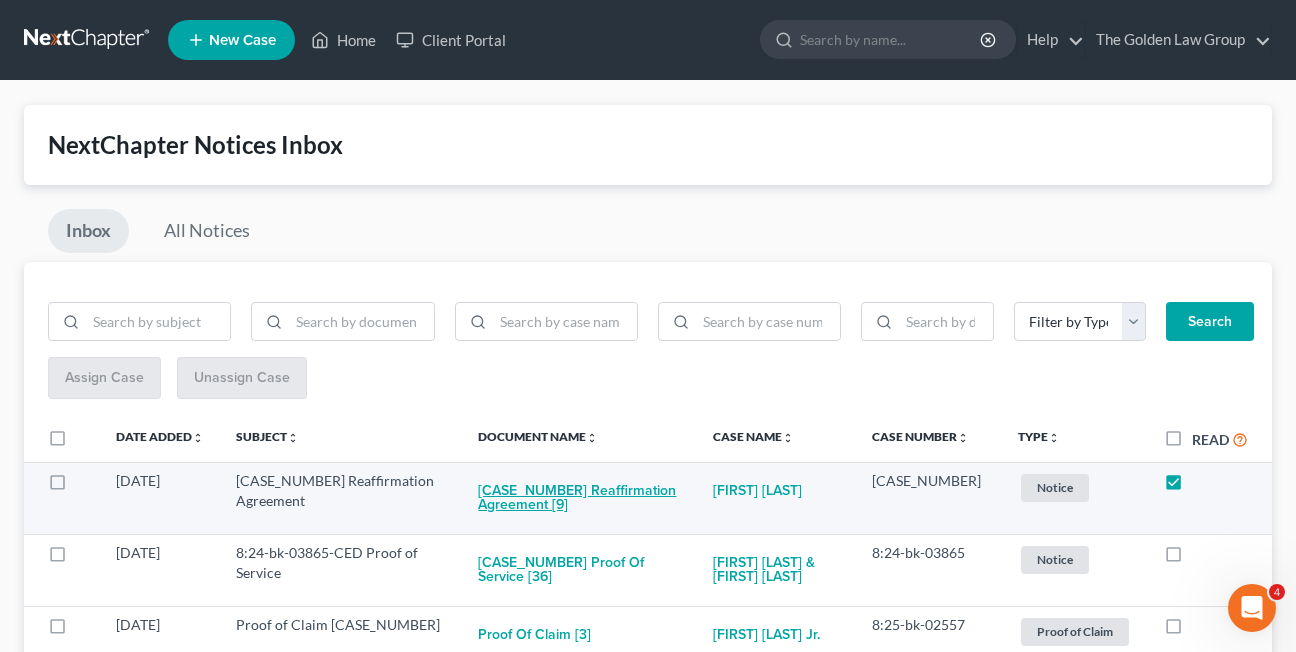 checkbox on "true" 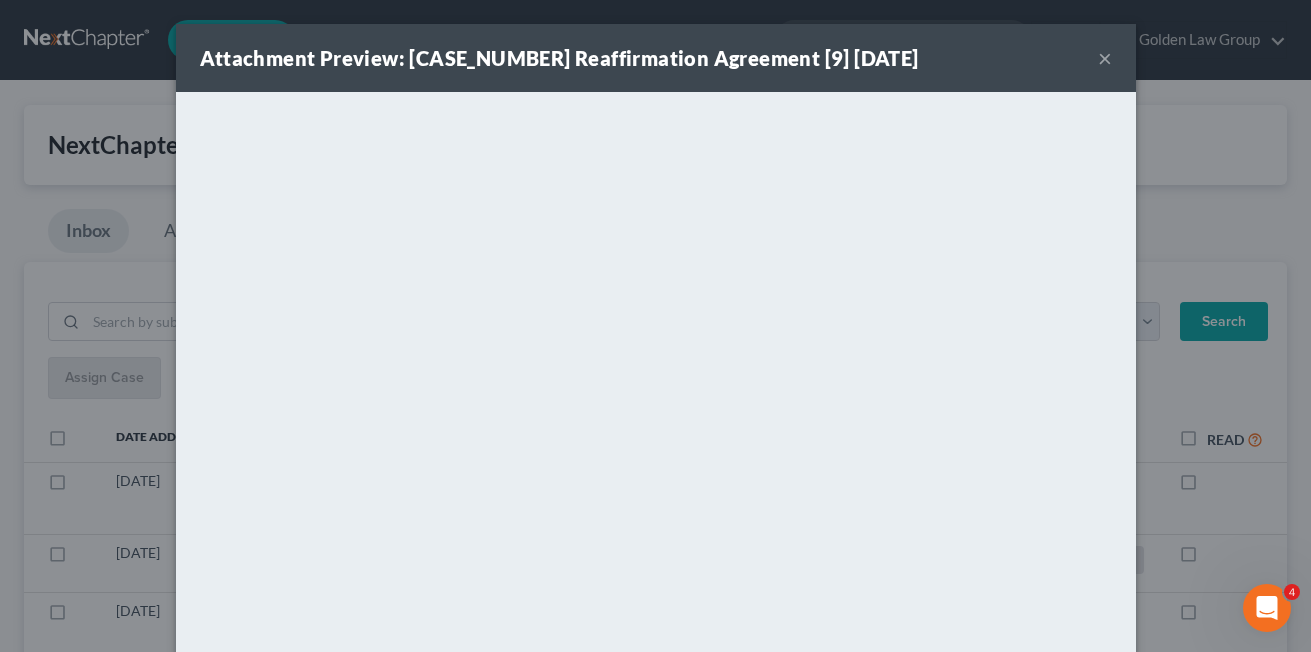 click on "×" at bounding box center (1105, 58) 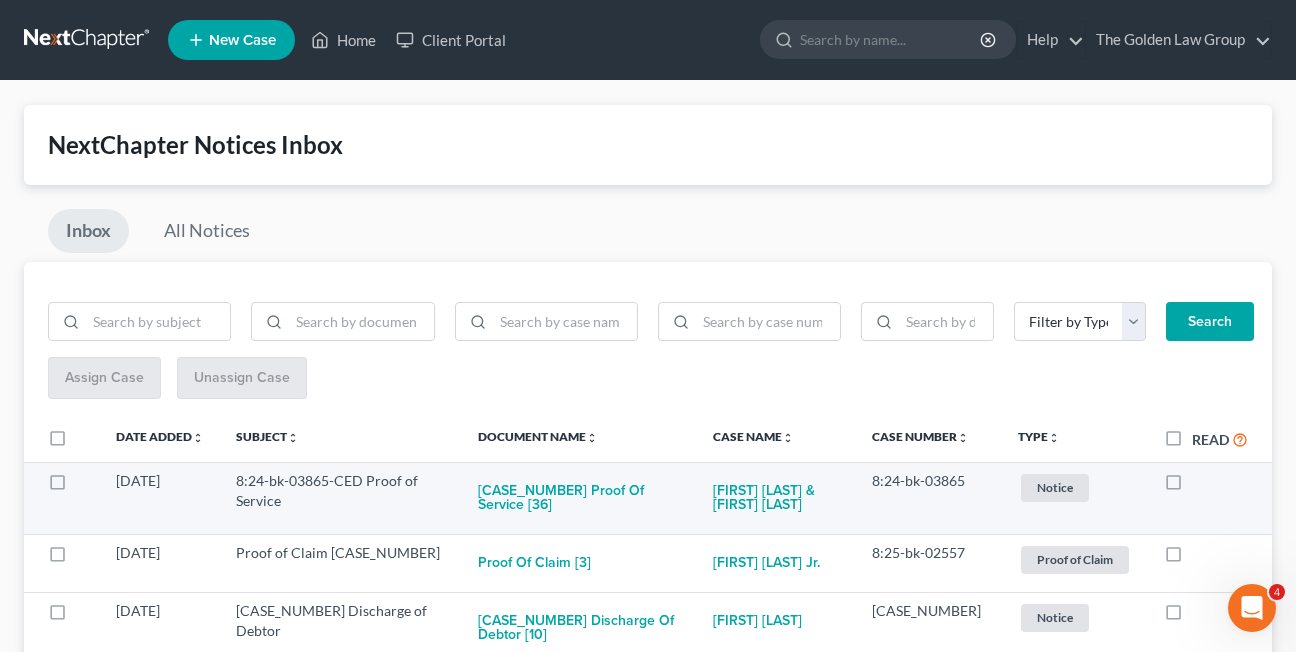 click at bounding box center [1192, 486] 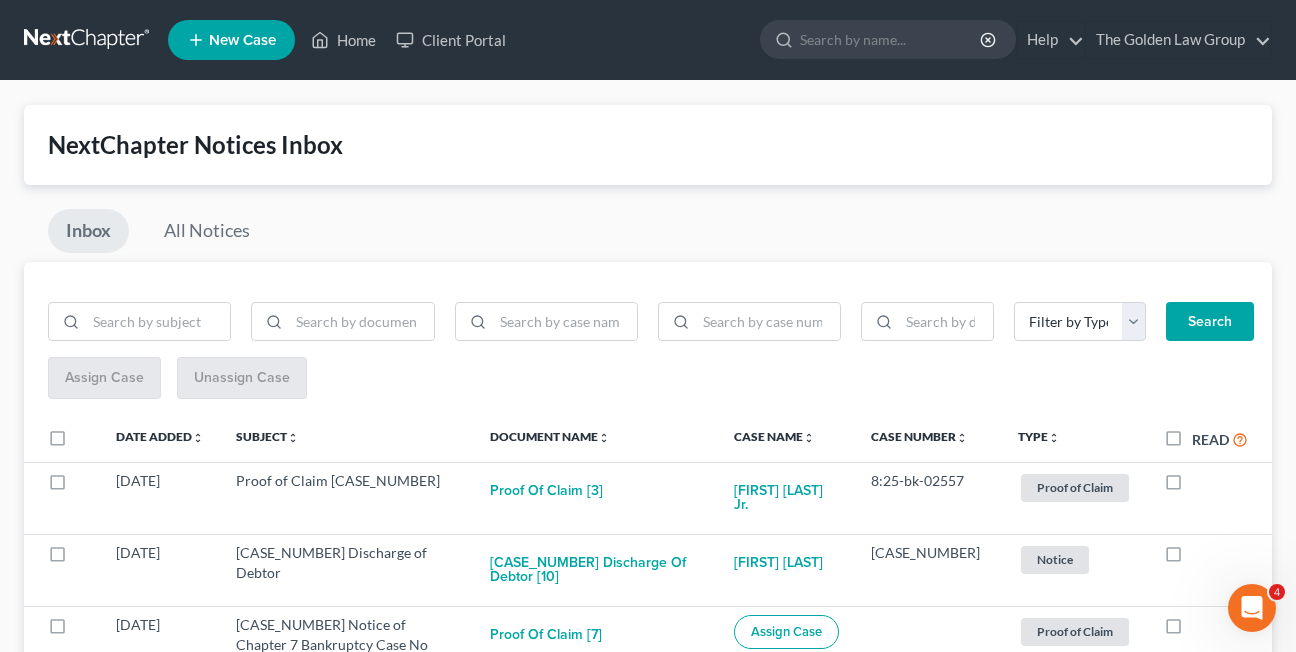 click at bounding box center (1192, 486) 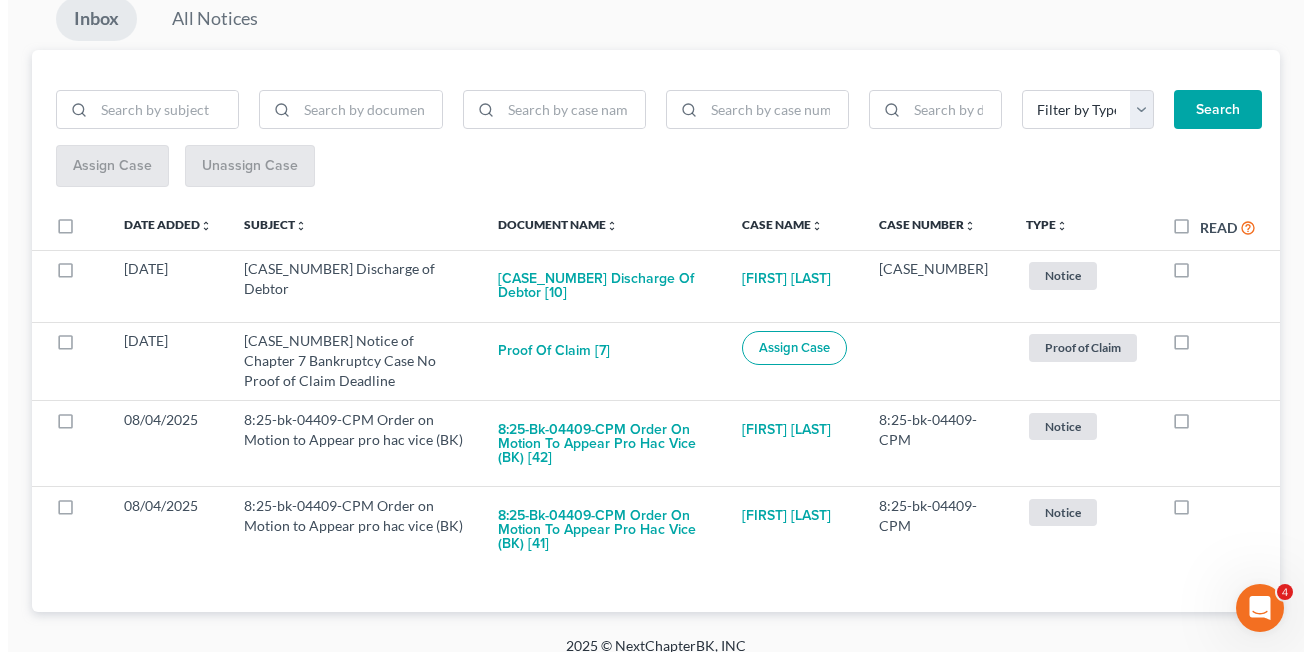 scroll, scrollTop: 232, scrollLeft: 0, axis: vertical 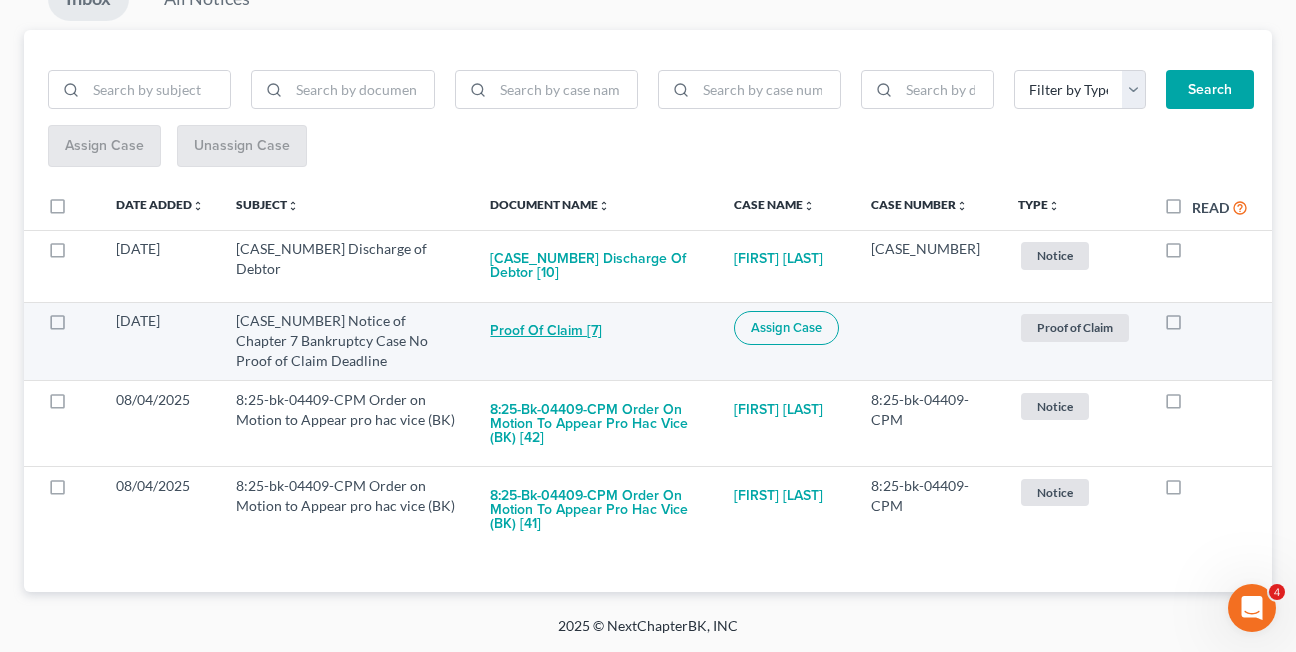 click on "Proof of Claim [7]" at bounding box center (546, 331) 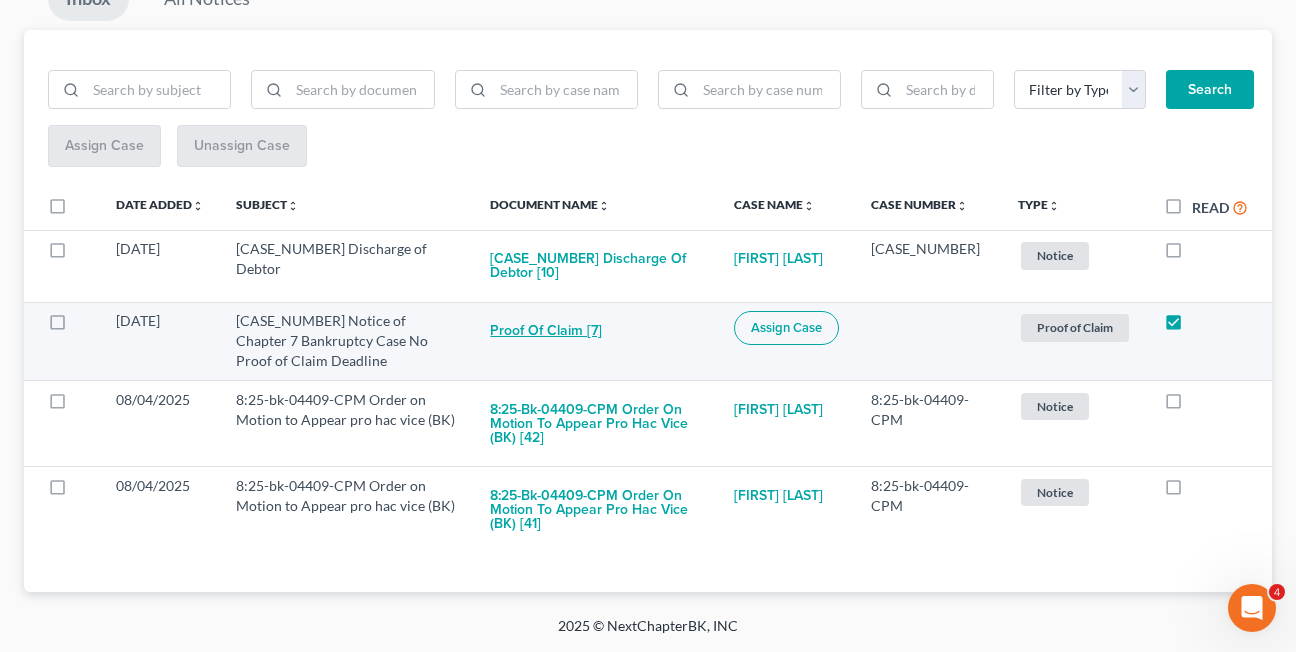 checkbox on "true" 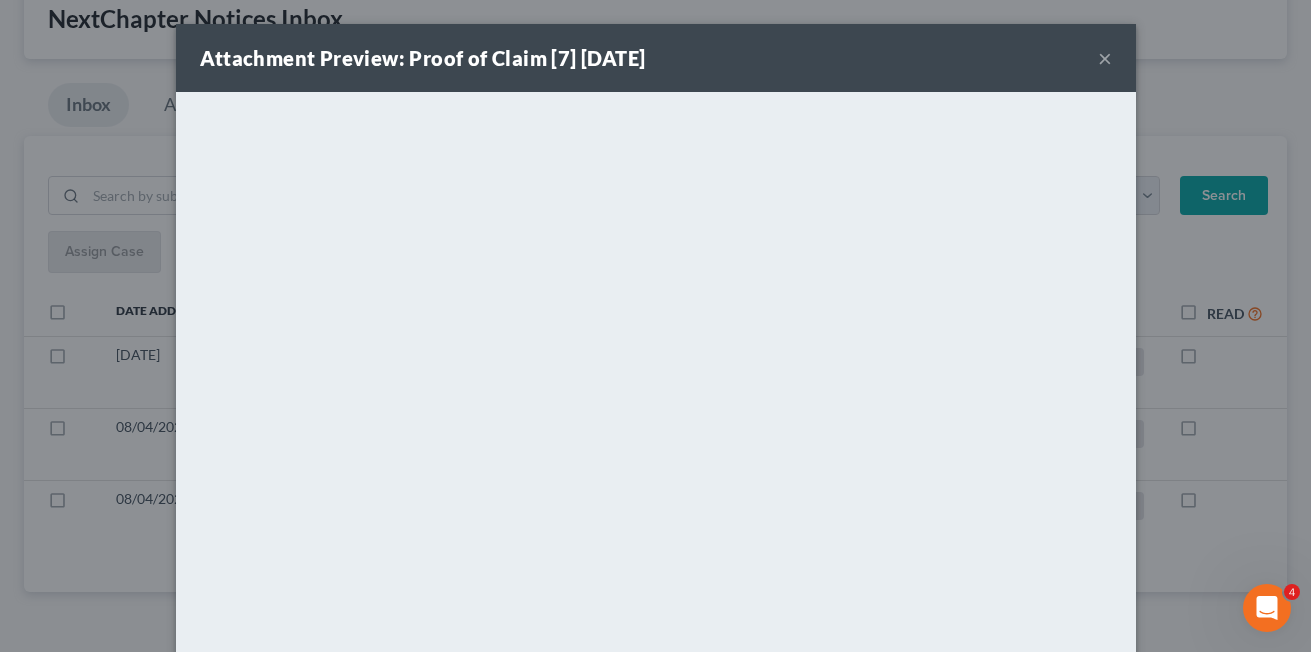 scroll, scrollTop: 126, scrollLeft: 0, axis: vertical 